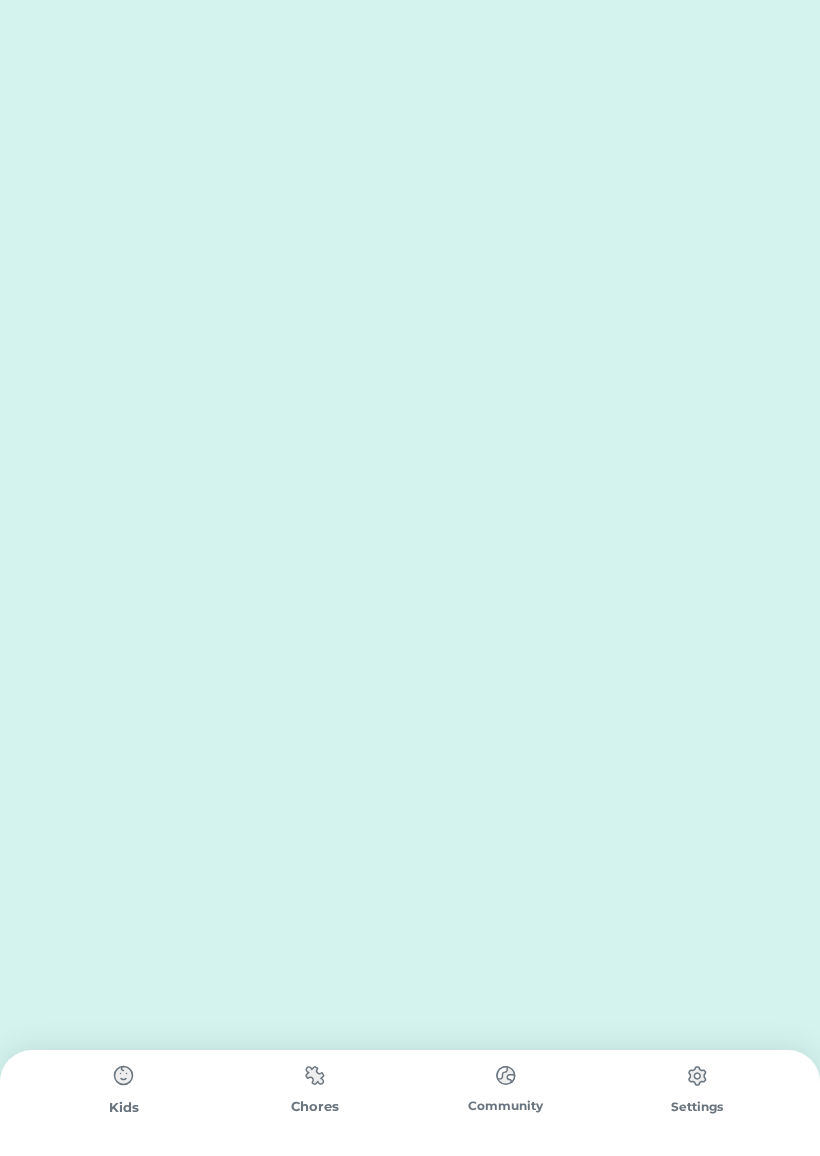 scroll, scrollTop: 0, scrollLeft: 0, axis: both 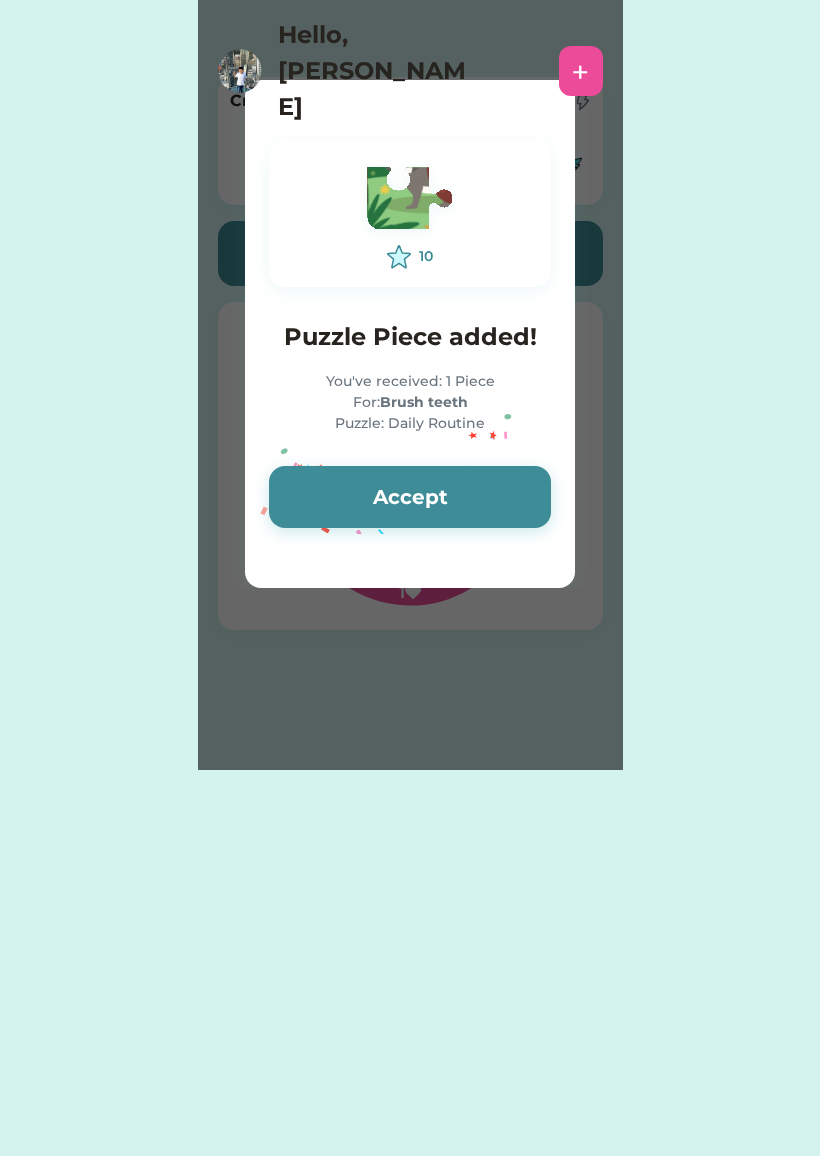 click on "Accept" at bounding box center [410, 497] 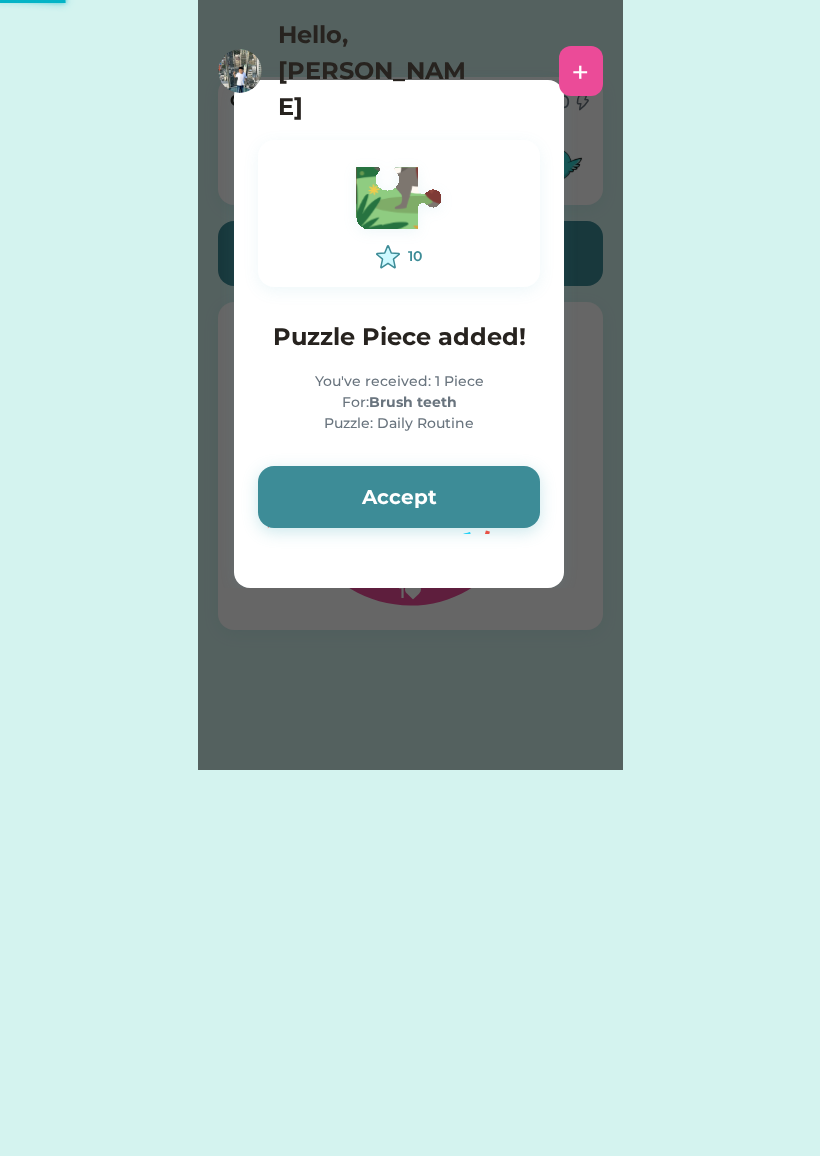 click on "Accept" at bounding box center [399, 497] 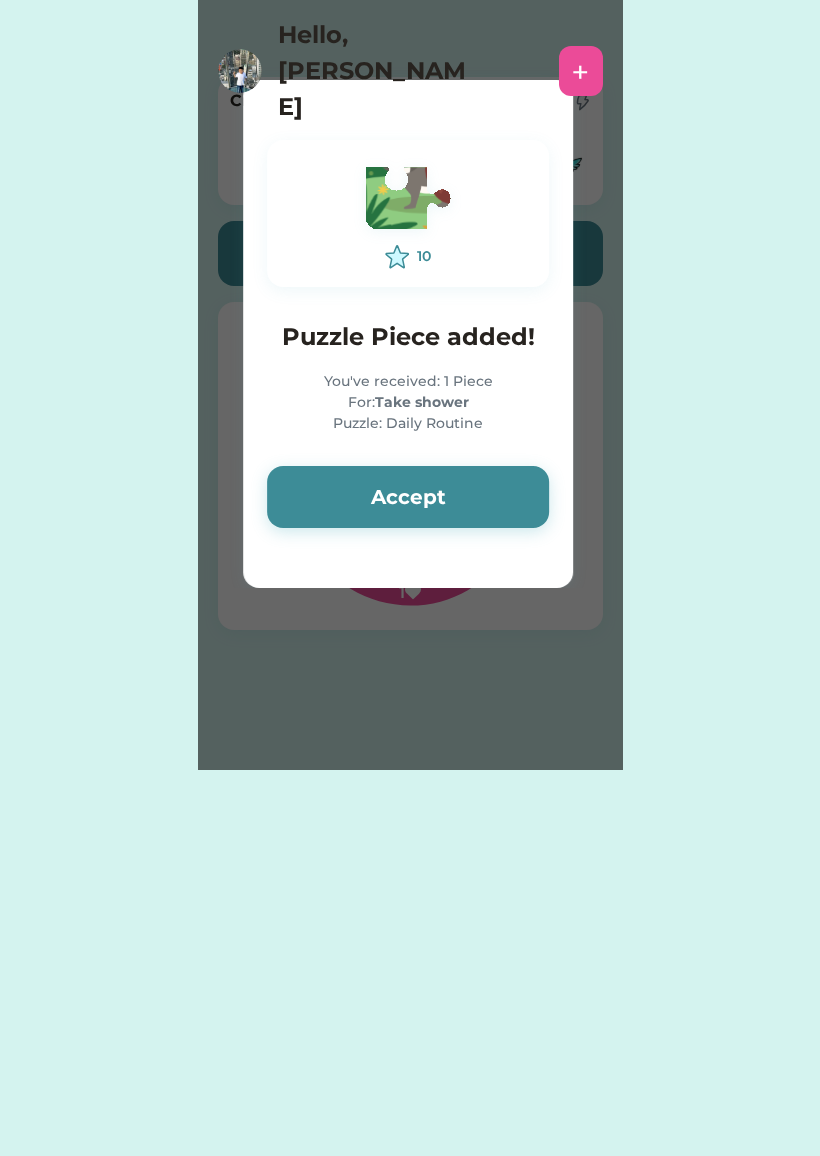 click on "Accept" at bounding box center (408, 497) 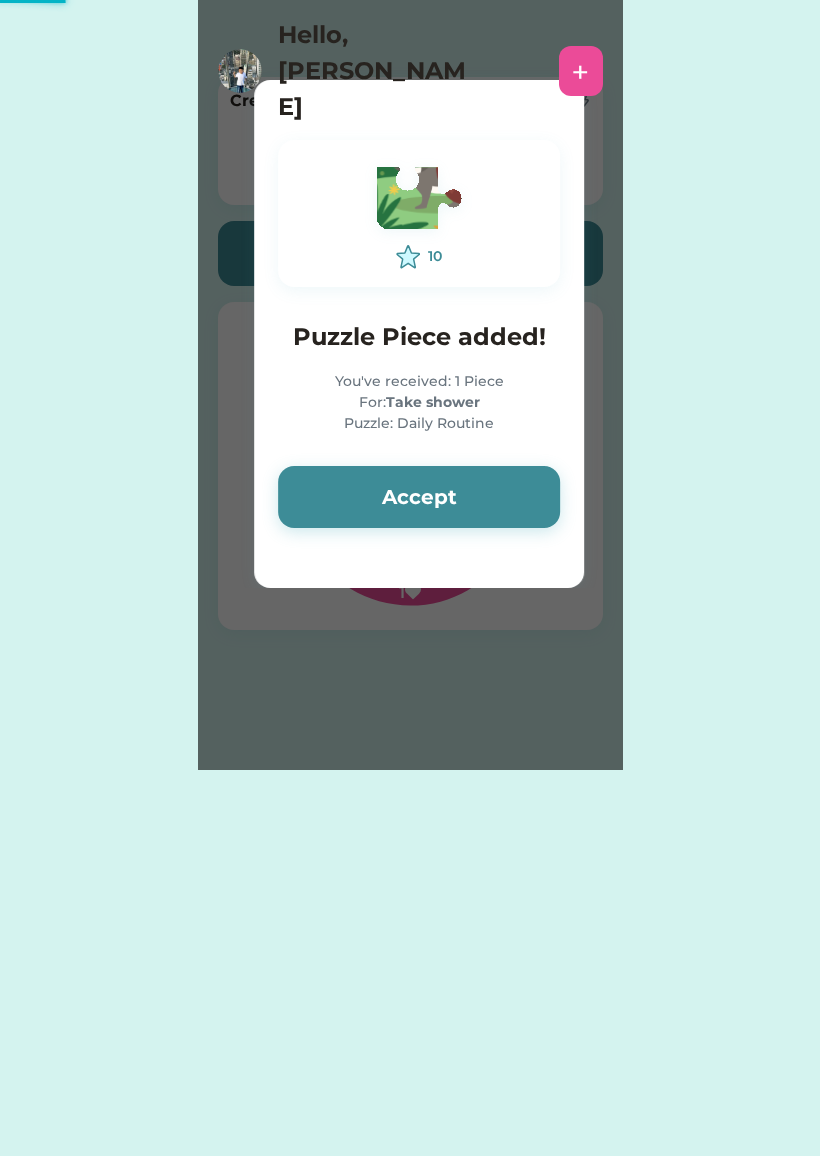 click on "Accept" at bounding box center (419, 497) 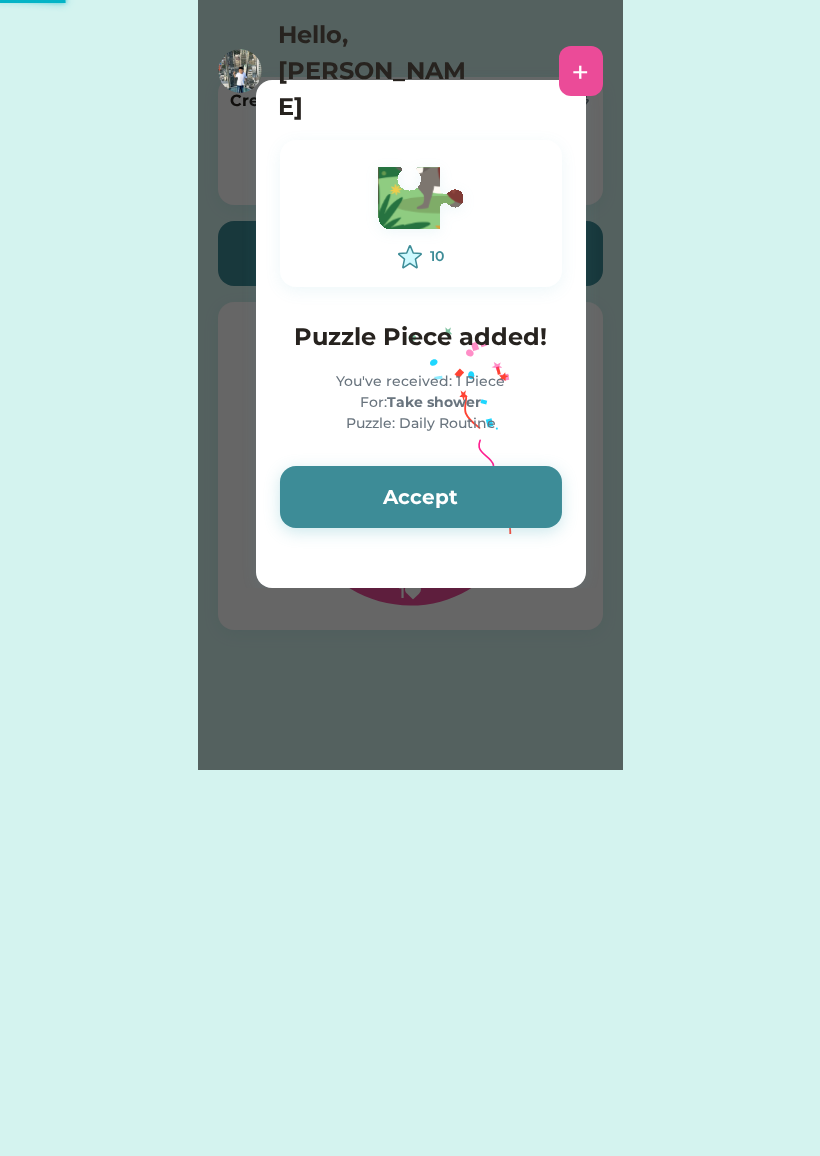 click on "Accept" at bounding box center [421, 497] 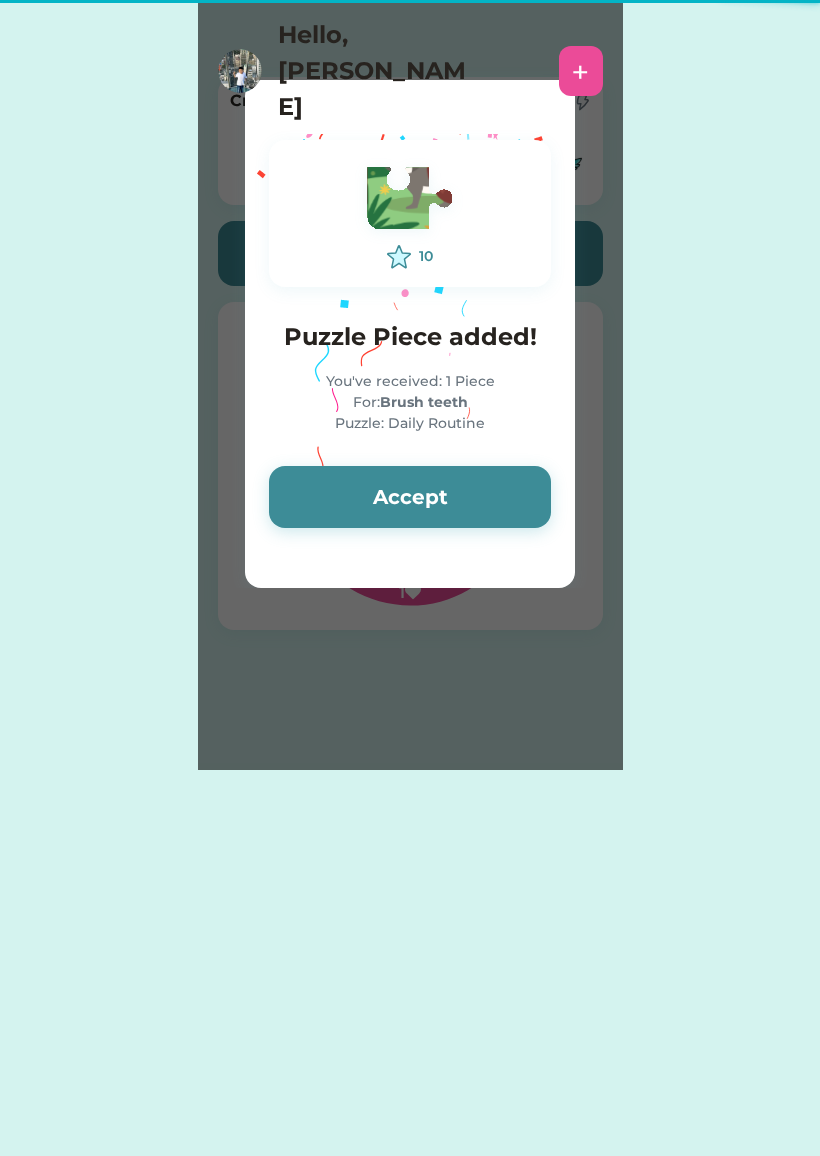 click on "Accept" at bounding box center (410, 497) 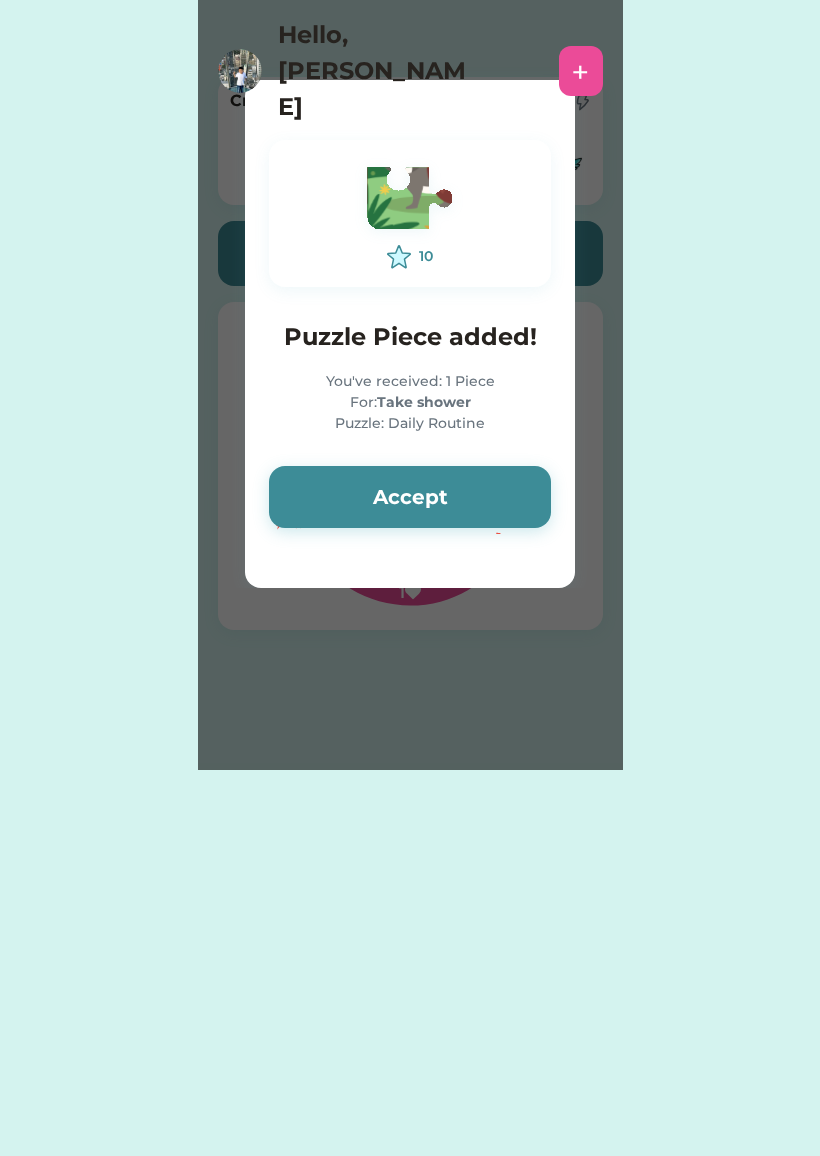click on "Accept" at bounding box center (410, 497) 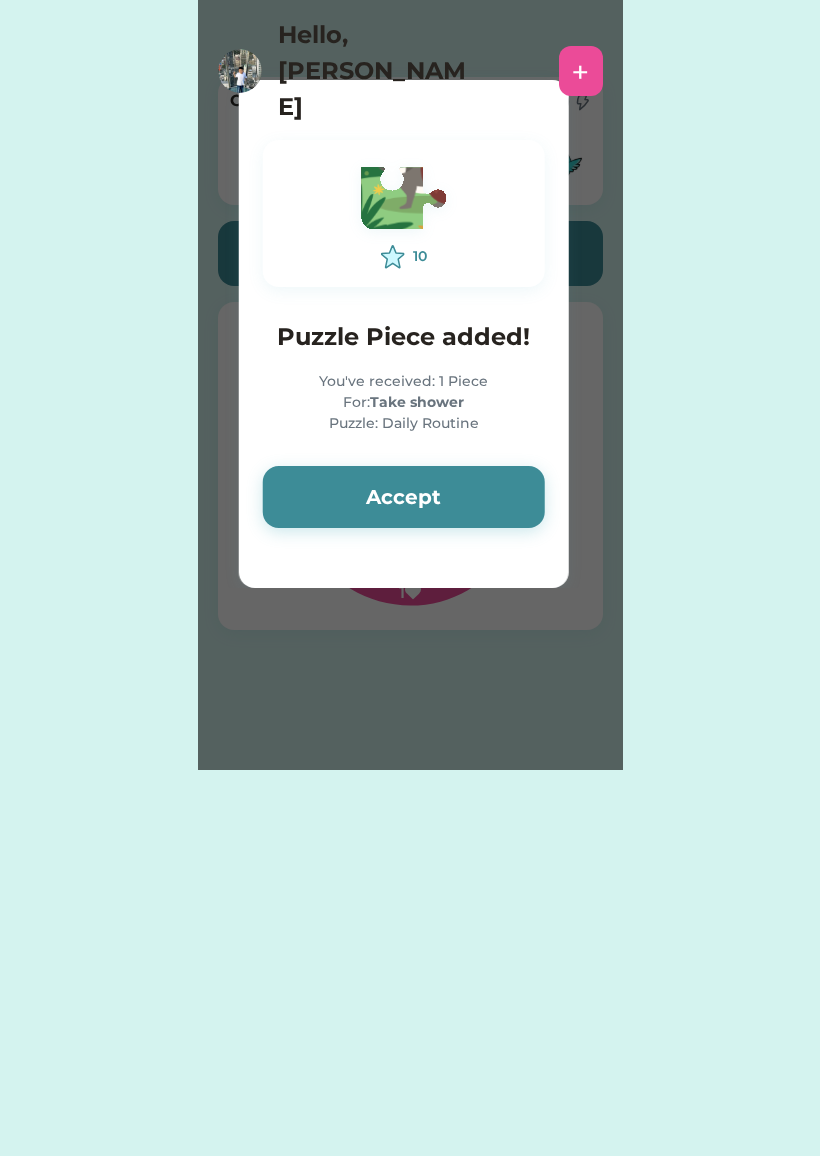 click on "Accept" at bounding box center [404, 497] 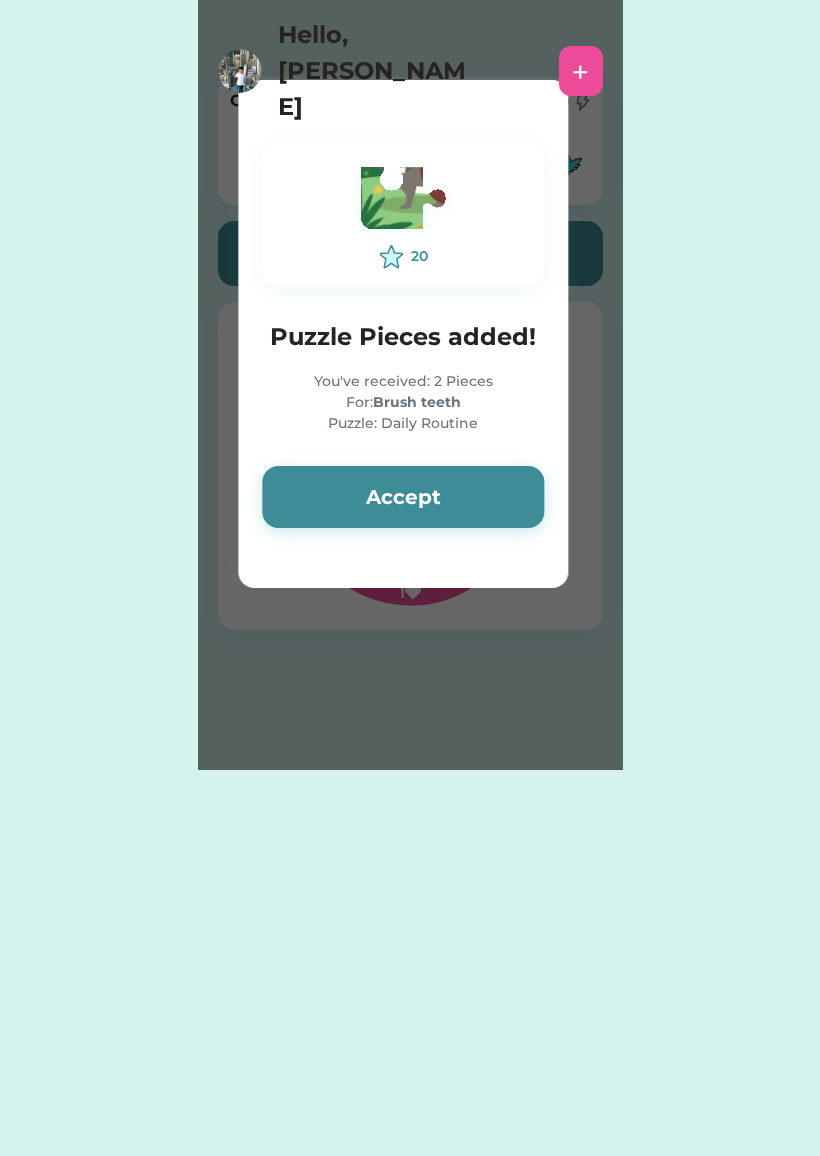 click on "Accept" at bounding box center [403, 497] 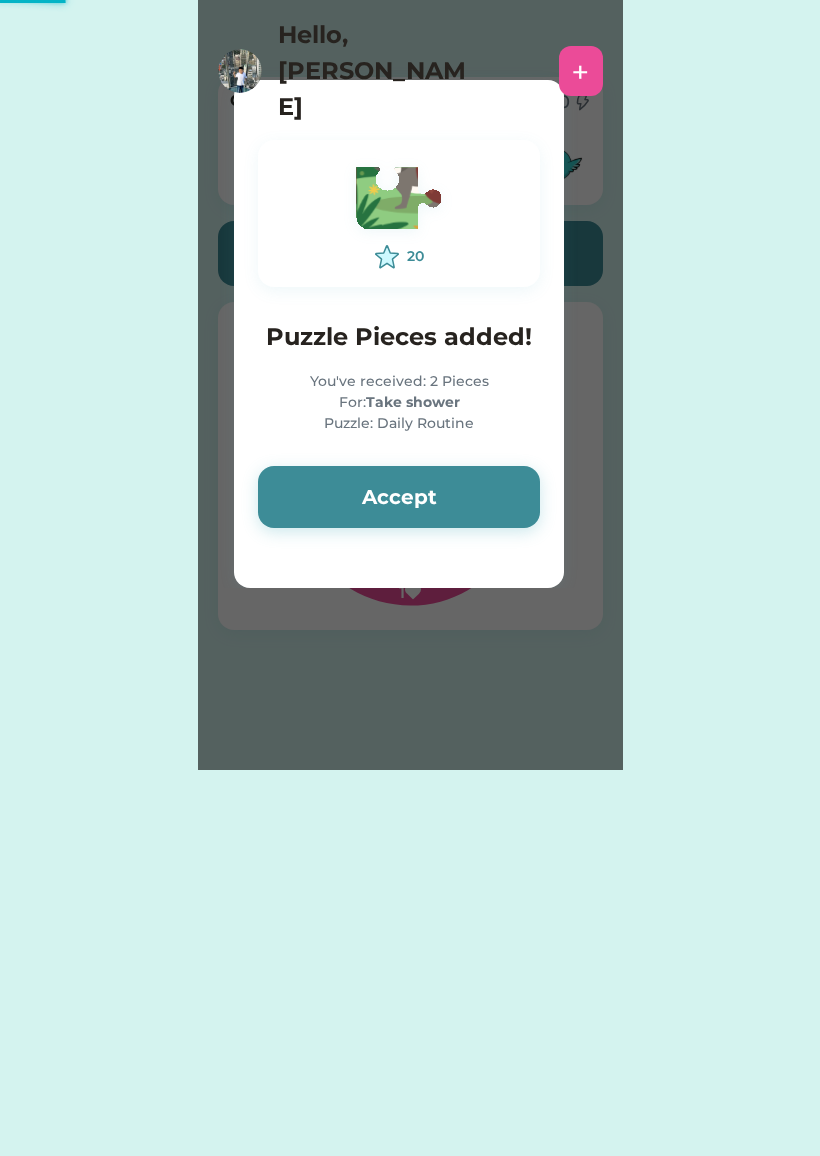 click on "Accept" at bounding box center (399, 497) 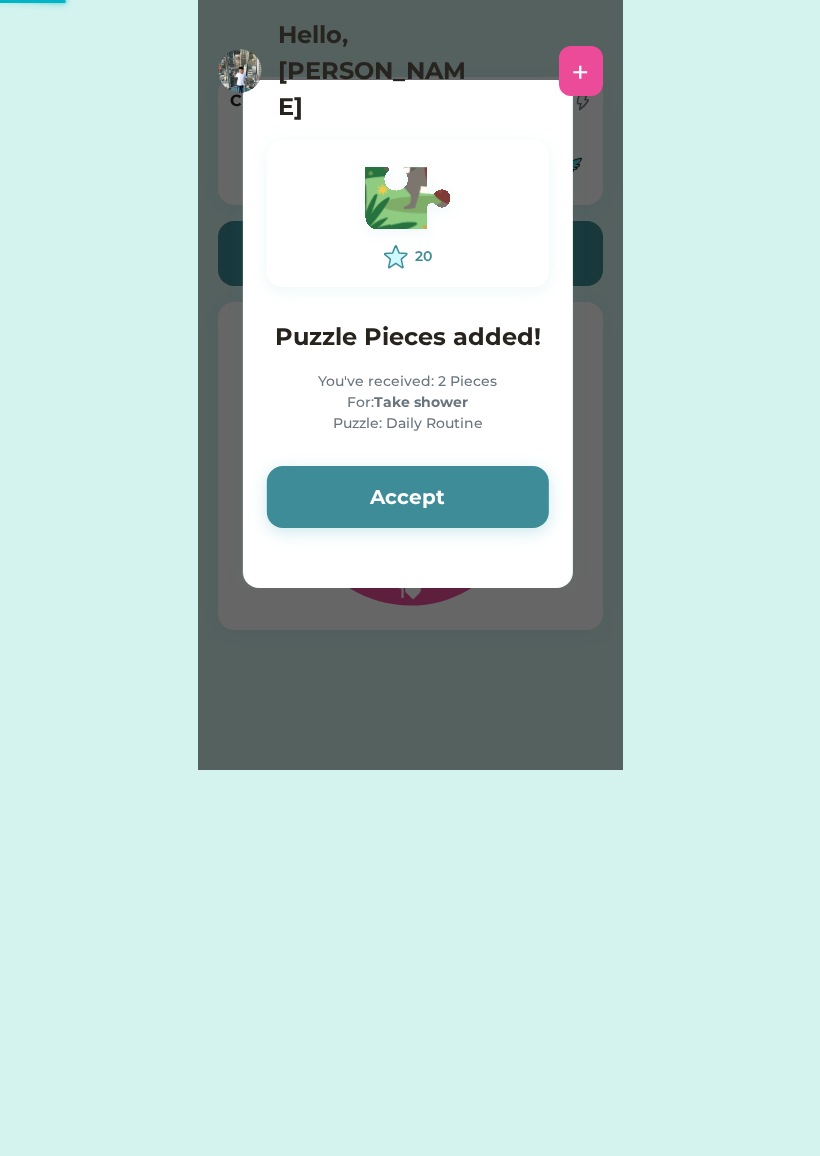 click on "Accept" at bounding box center [408, 497] 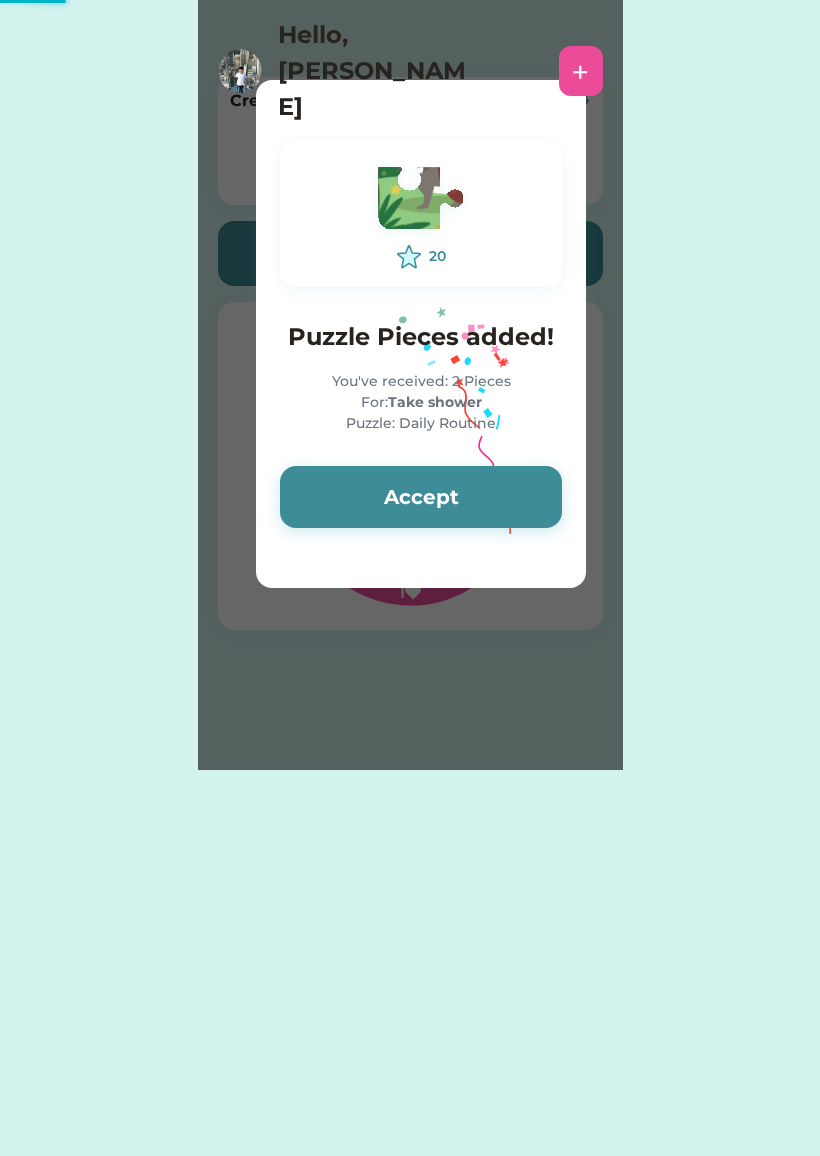 click on "Accept" at bounding box center (421, 497) 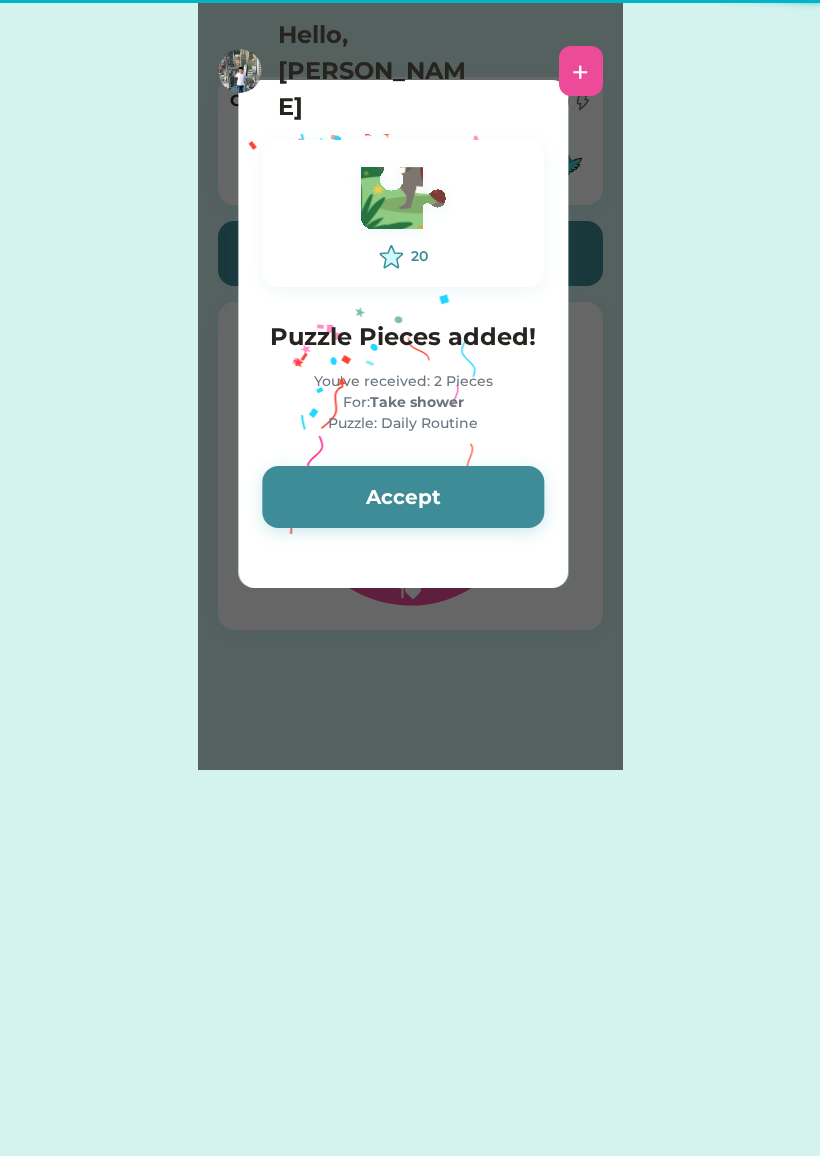 click on "Accept" at bounding box center (403, 497) 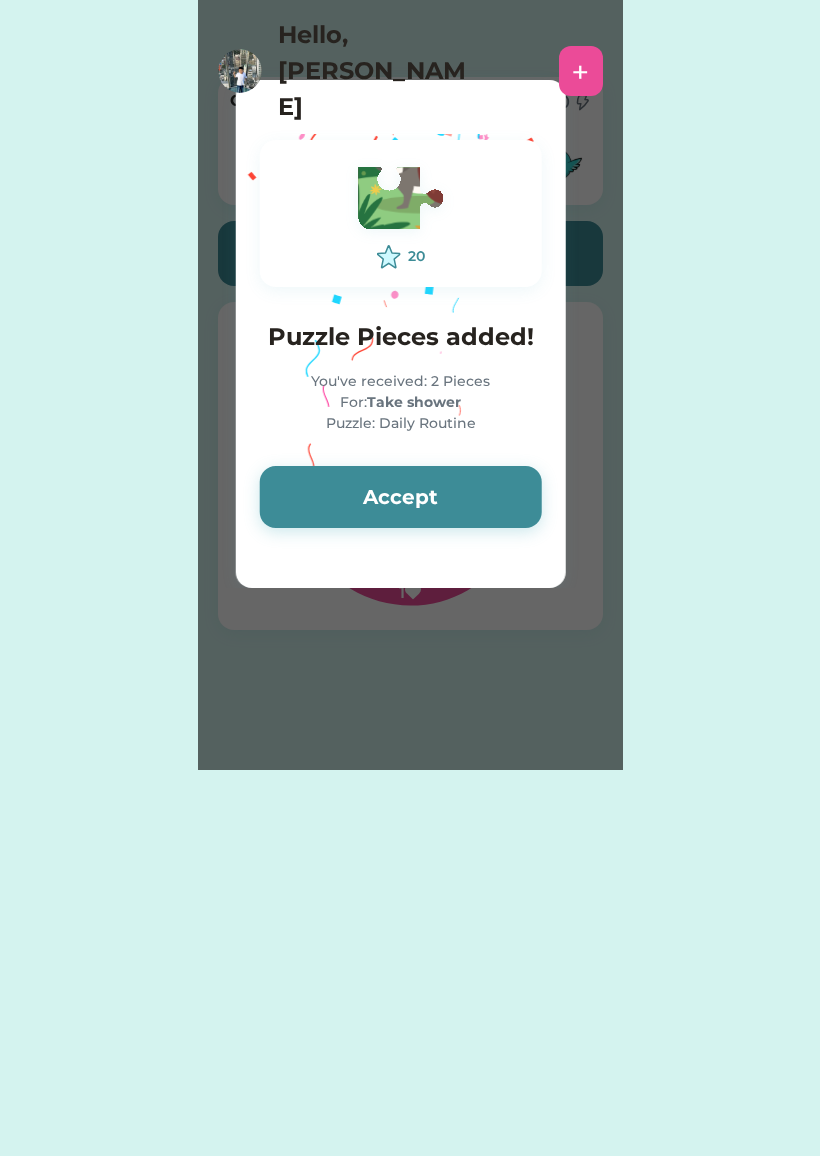 click on "Accept" at bounding box center [401, 497] 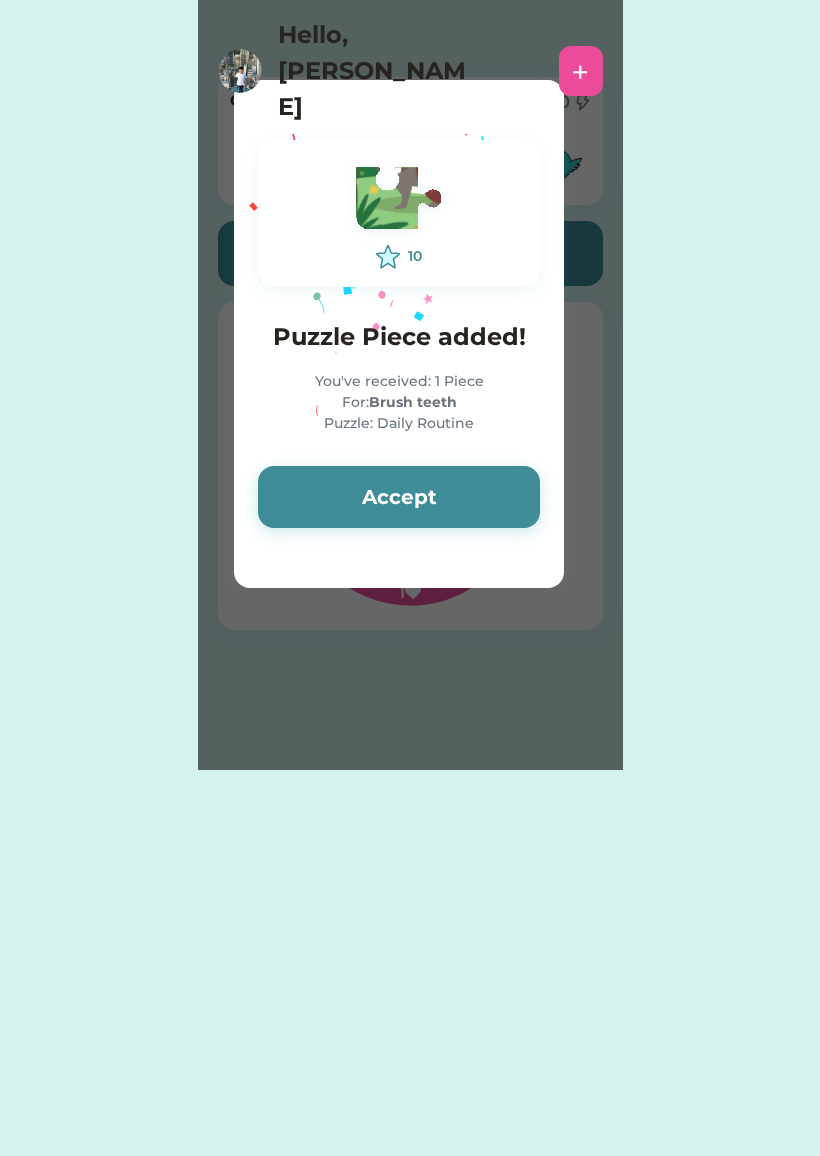 click on "Accept" at bounding box center (399, 497) 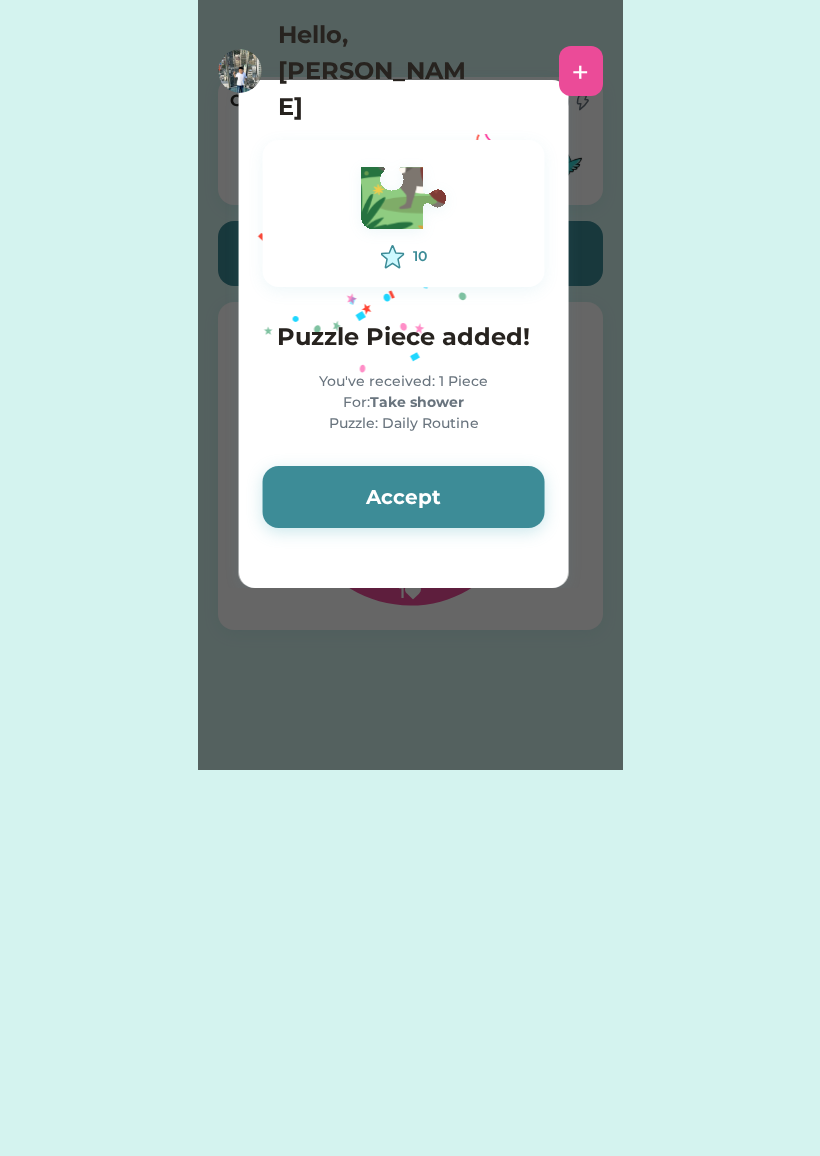 click on "Accept" at bounding box center [404, 497] 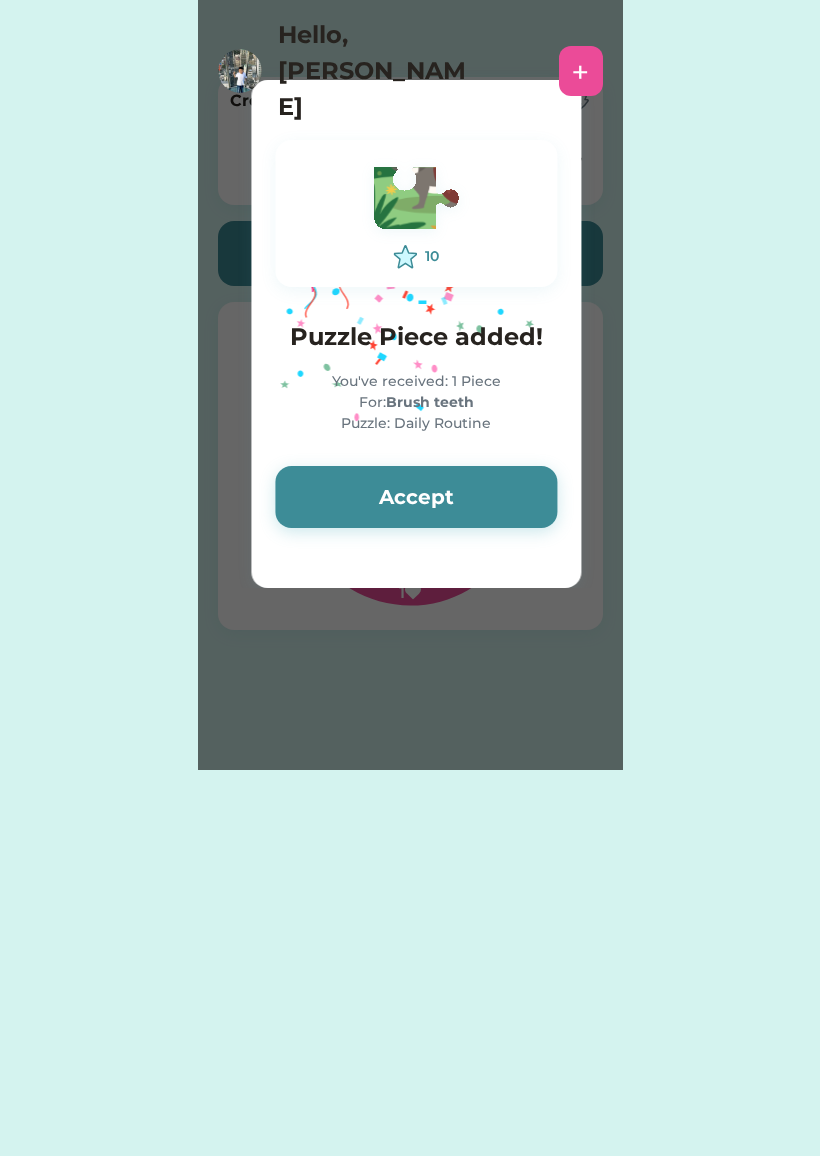 click on "Accept" at bounding box center [416, 497] 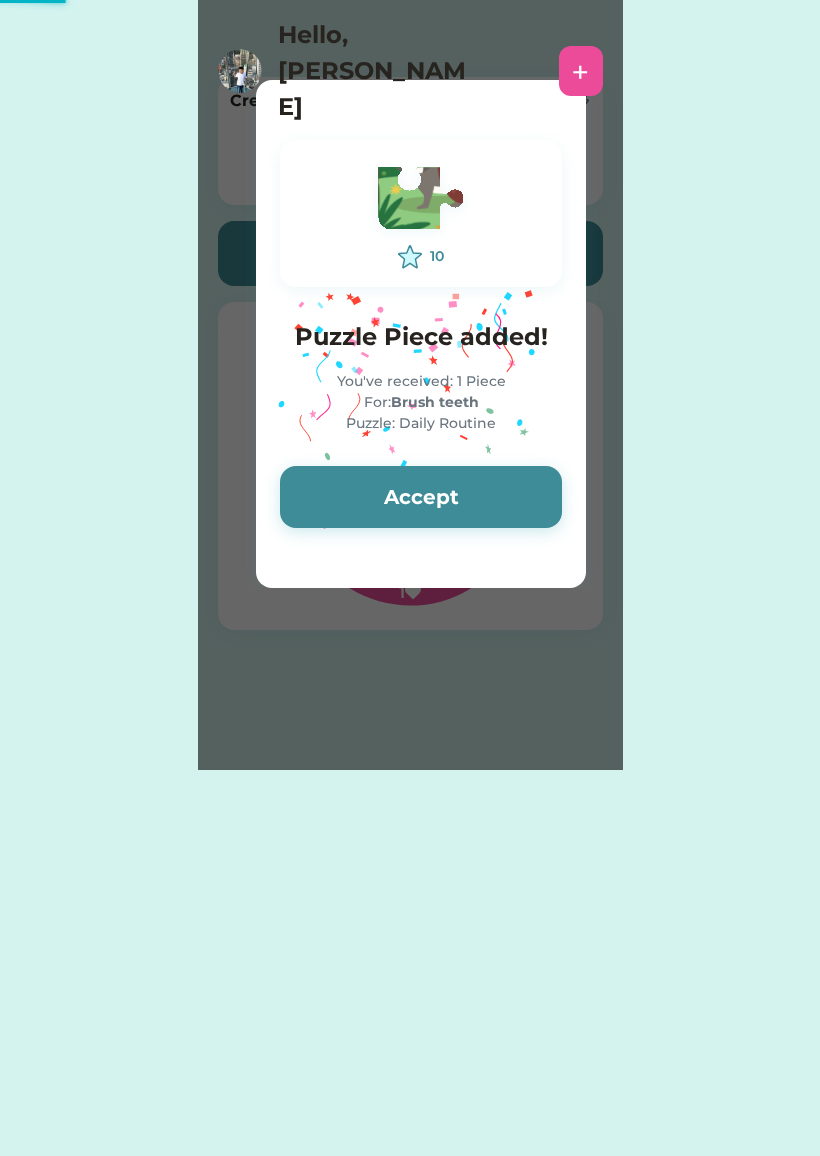 click on "Accept" at bounding box center (421, 497) 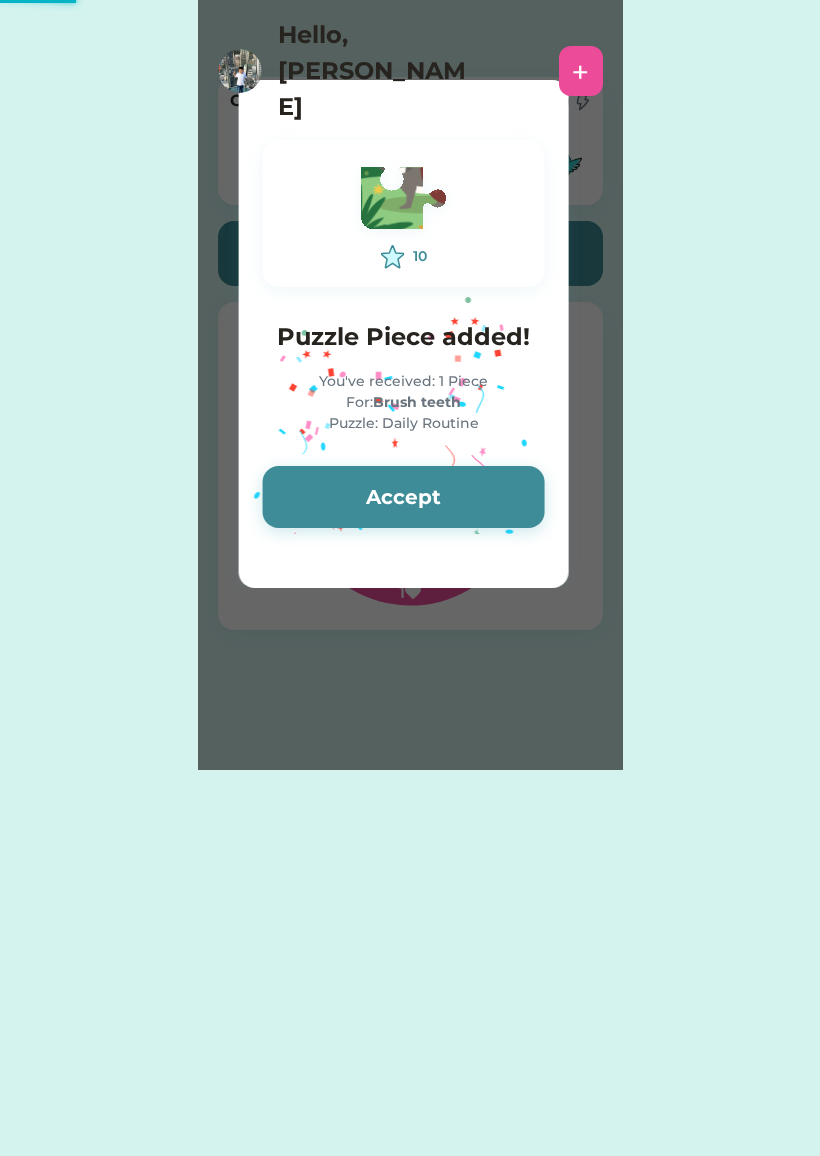 click on "Accept" at bounding box center (404, 497) 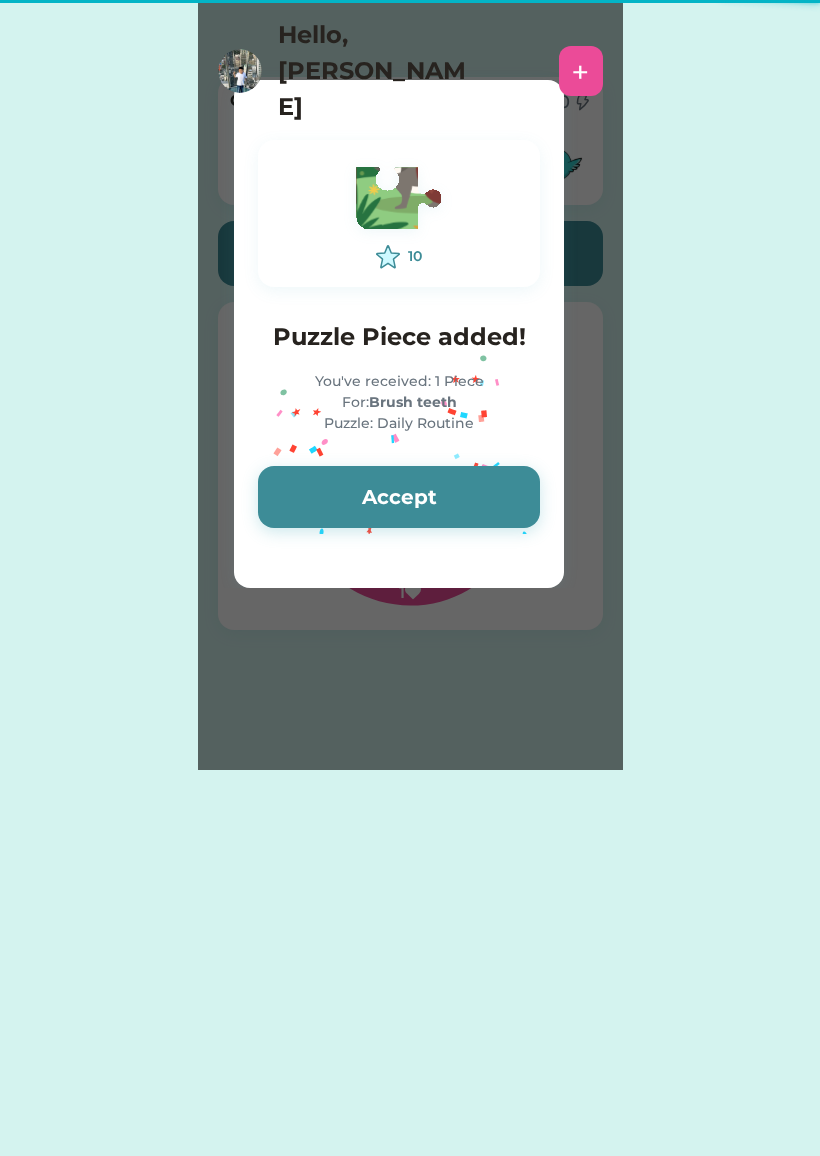 click on "Accept" at bounding box center (399, 497) 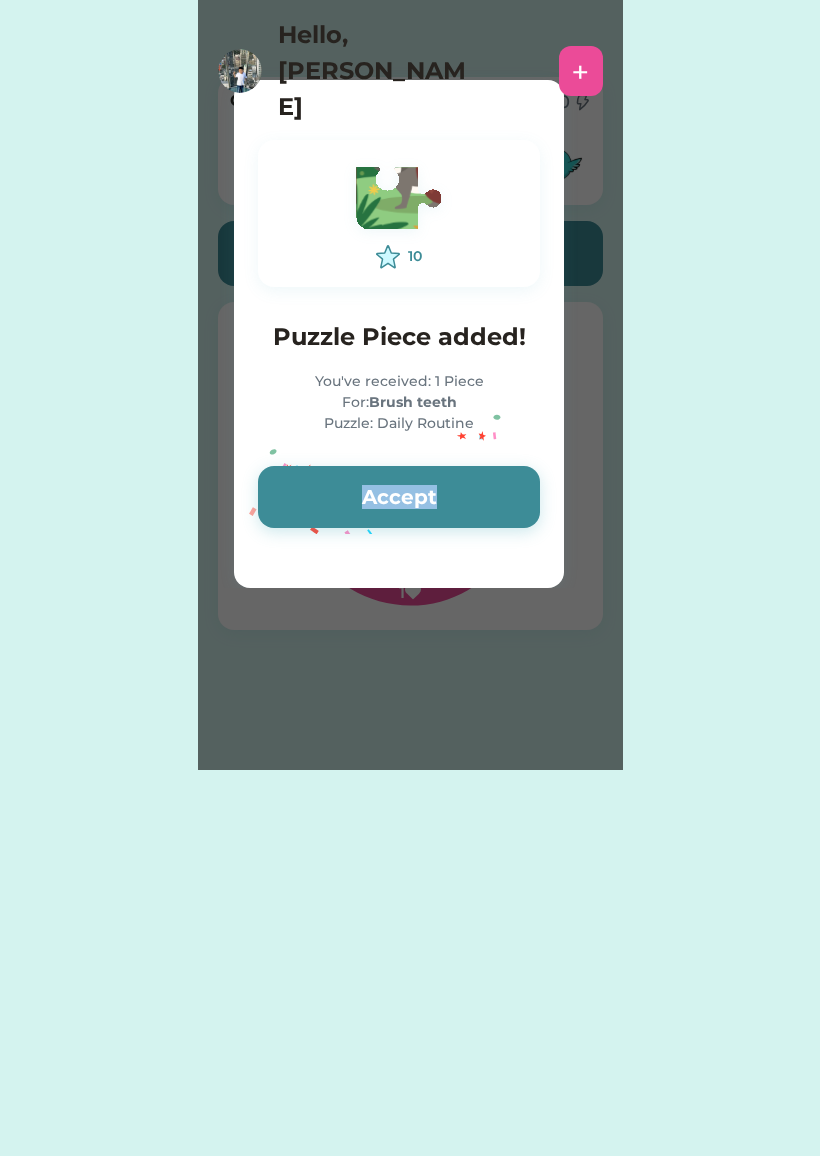 click on "Accept" at bounding box center (399, 497) 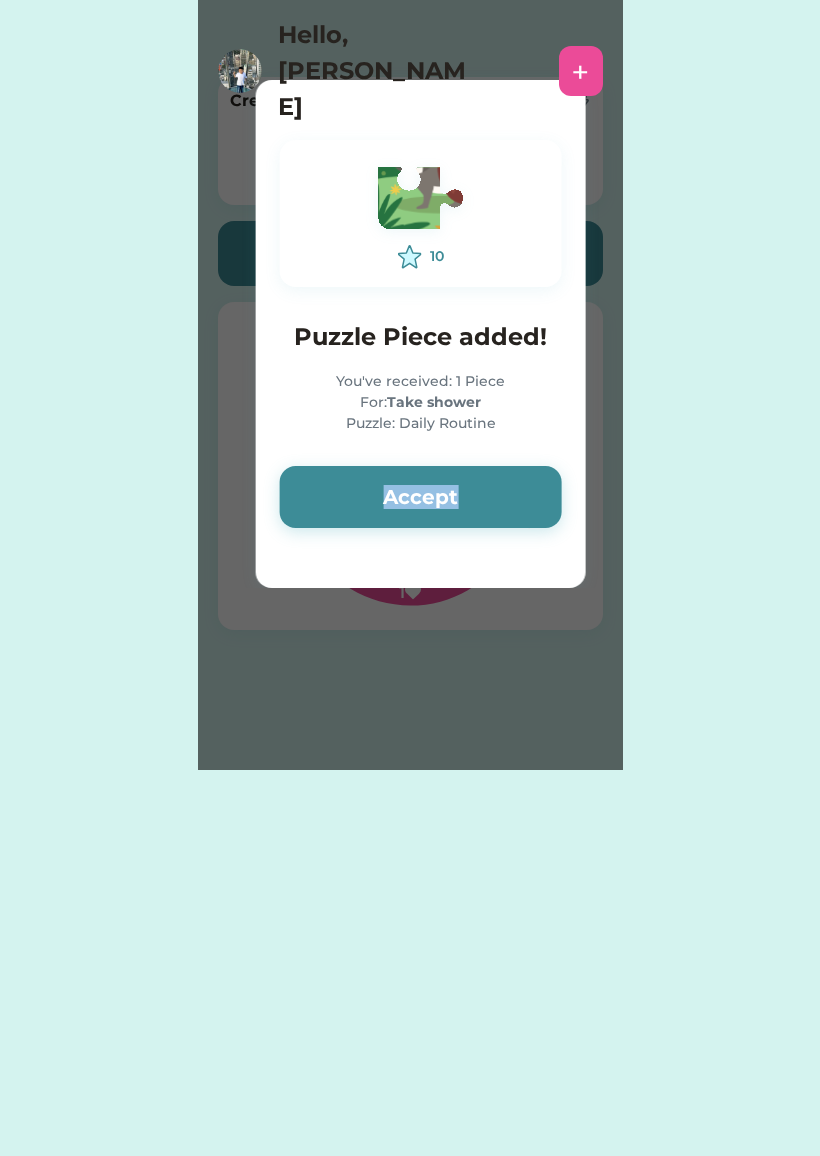 click on "Accept" at bounding box center [421, 497] 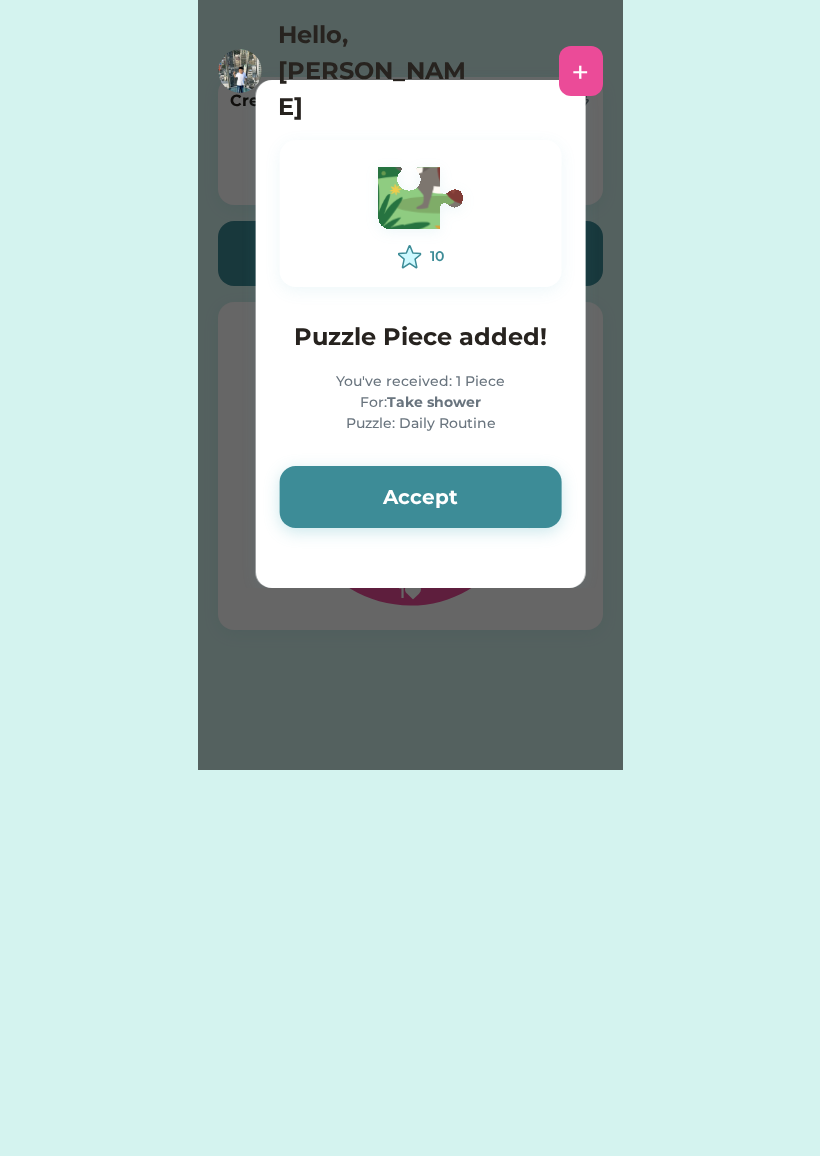 click on "Accept" at bounding box center [421, 497] 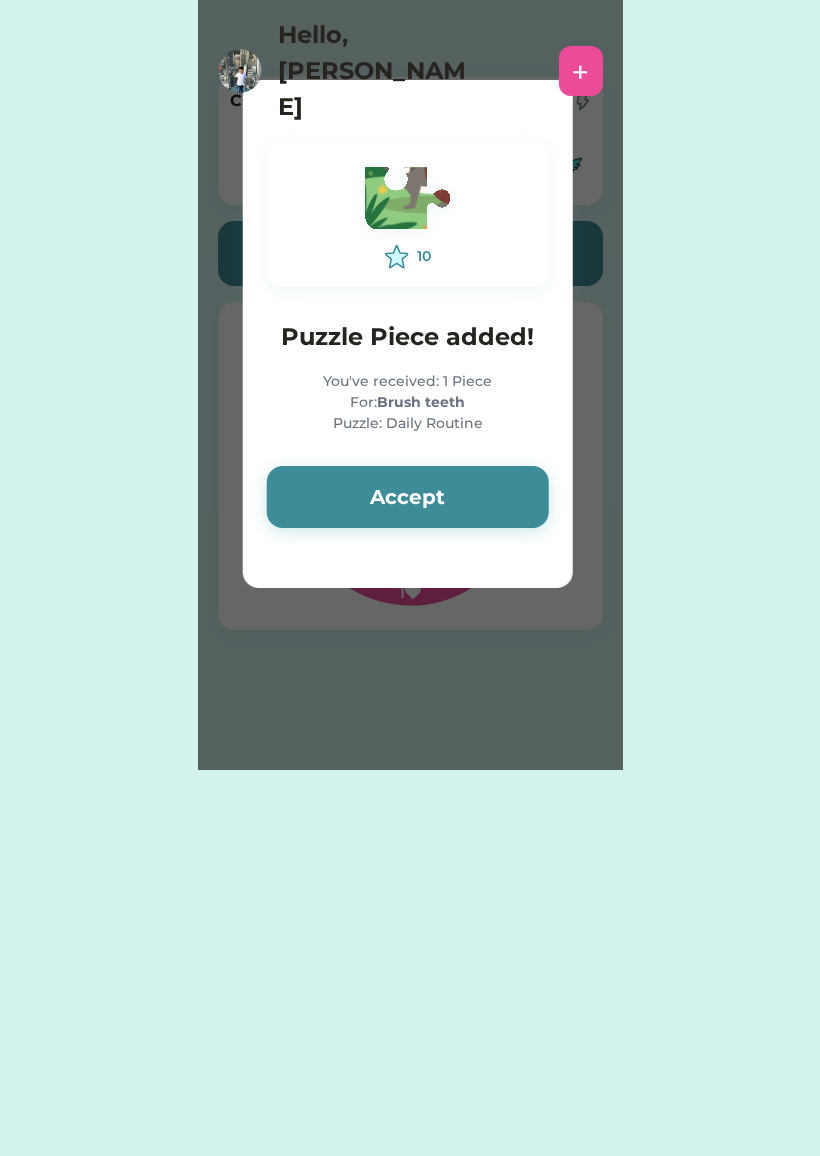 click on "Accept" at bounding box center [408, 497] 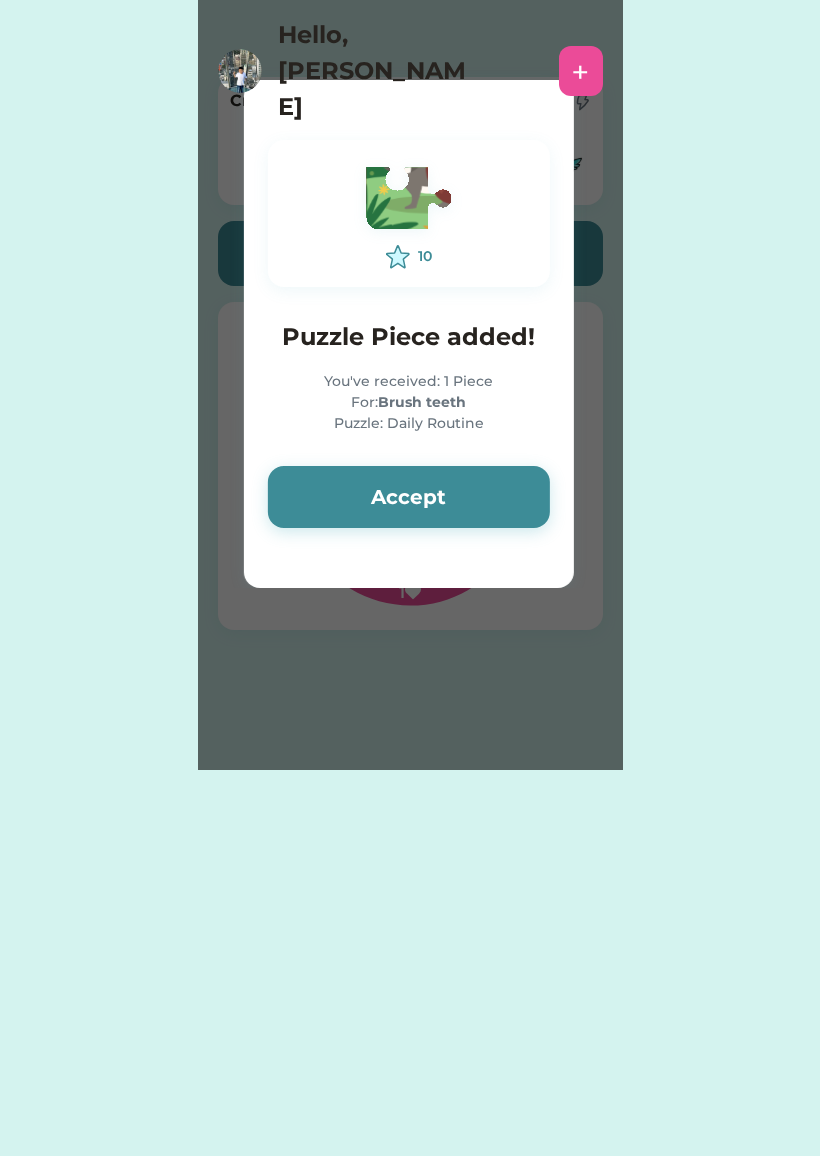 click on "Accept" at bounding box center [409, 497] 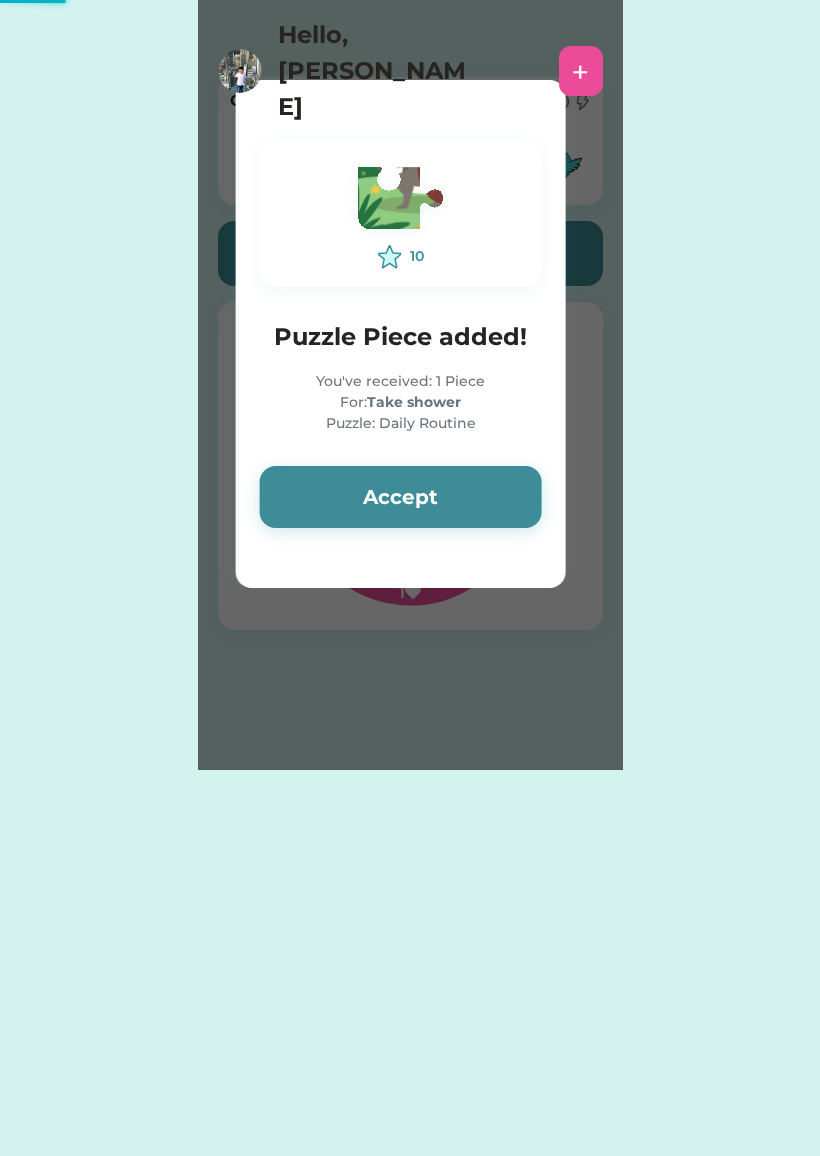 click on "Accept" at bounding box center (401, 497) 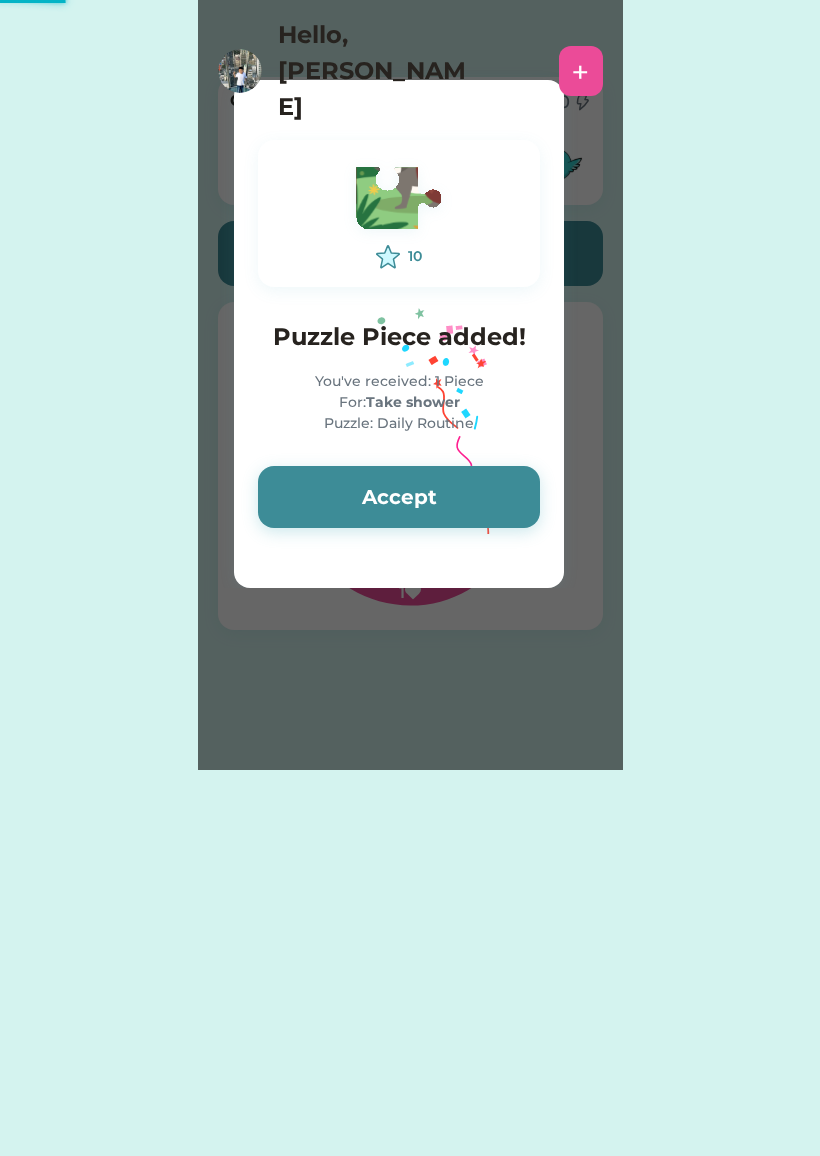 click on "Accept" at bounding box center (399, 497) 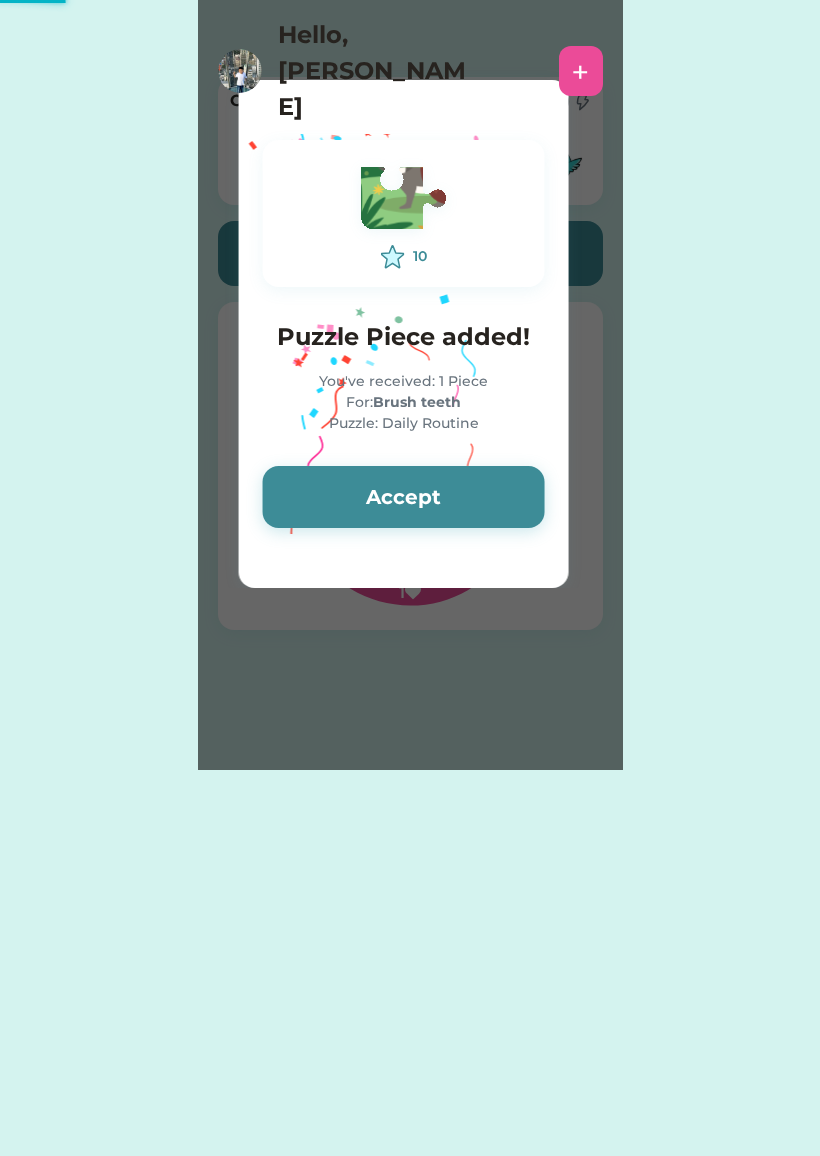 click on "Accept" at bounding box center (404, 497) 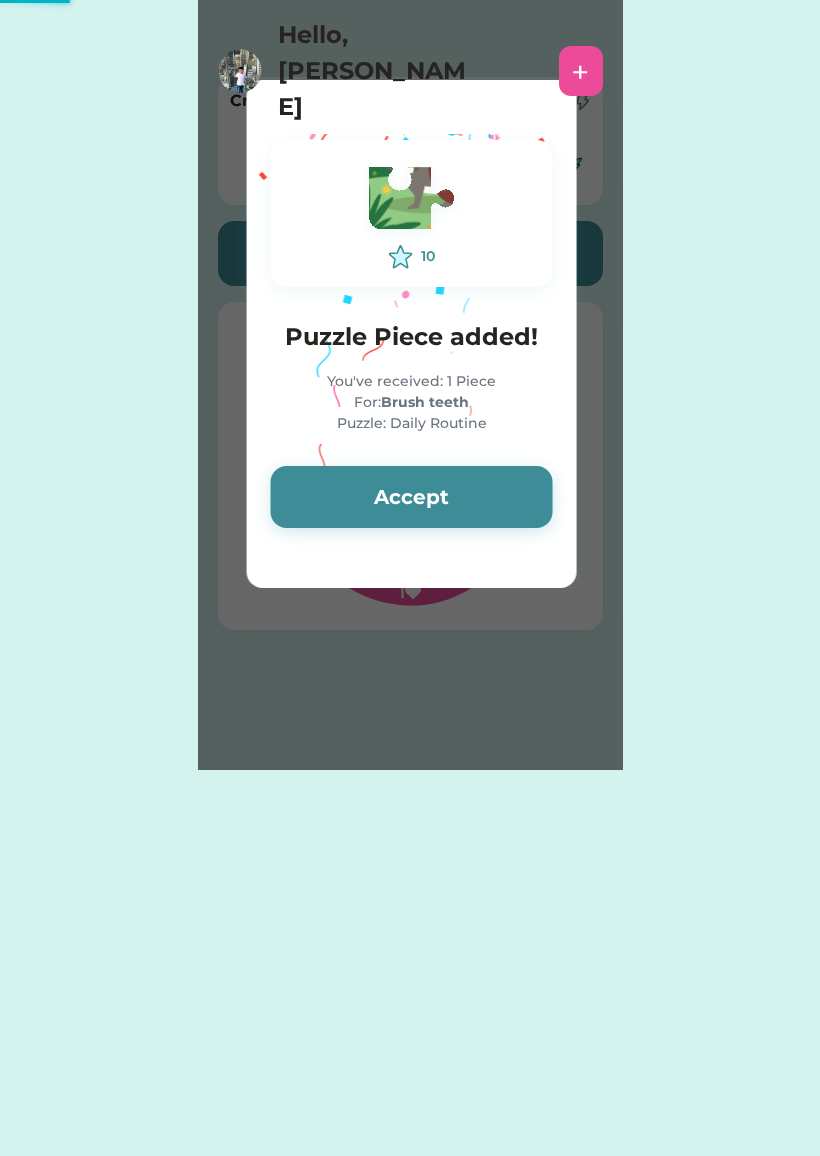 click on "Accept" at bounding box center (412, 497) 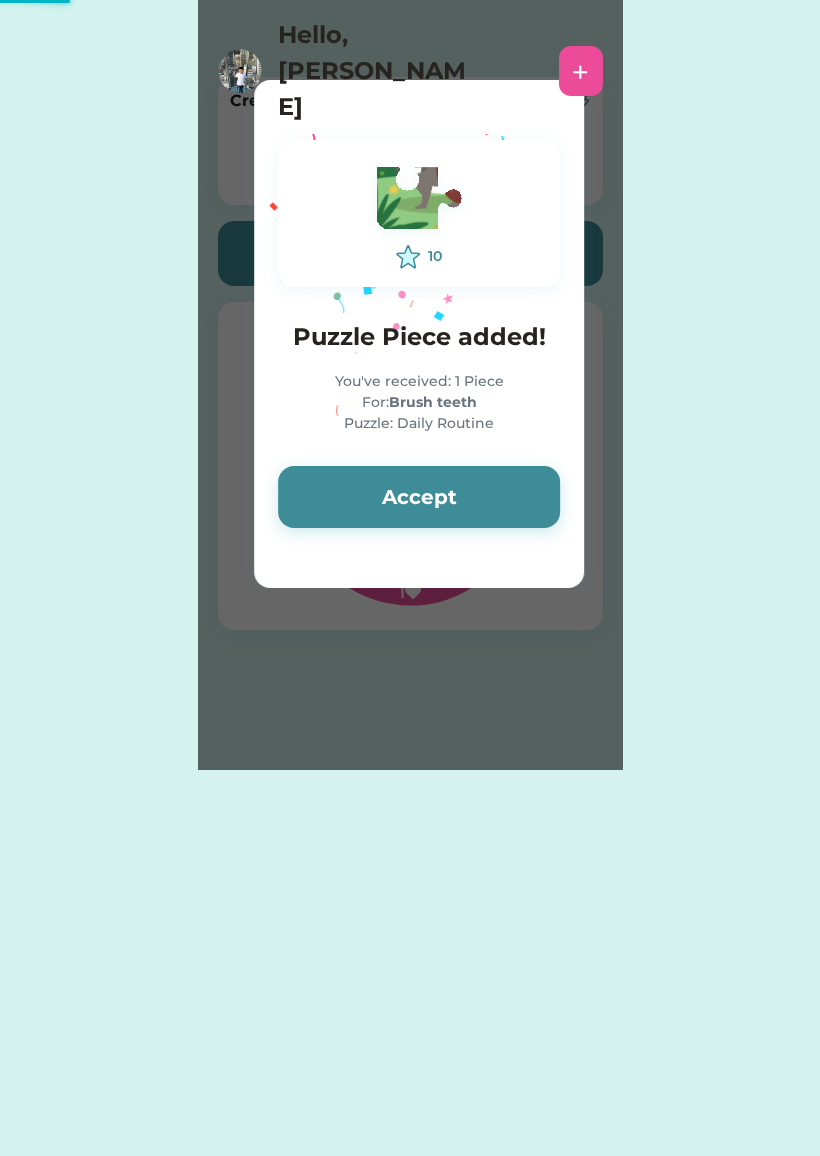 click on "Accept" at bounding box center [419, 497] 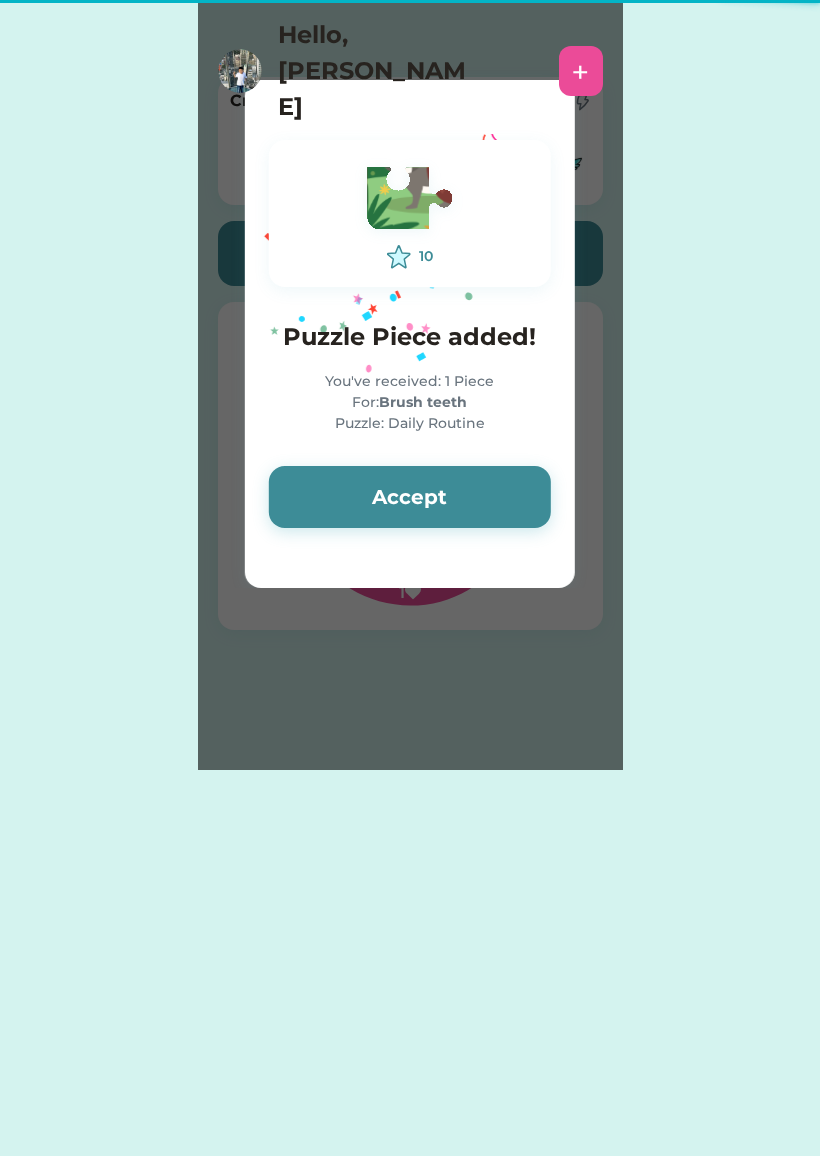 click on "Accept" at bounding box center [410, 497] 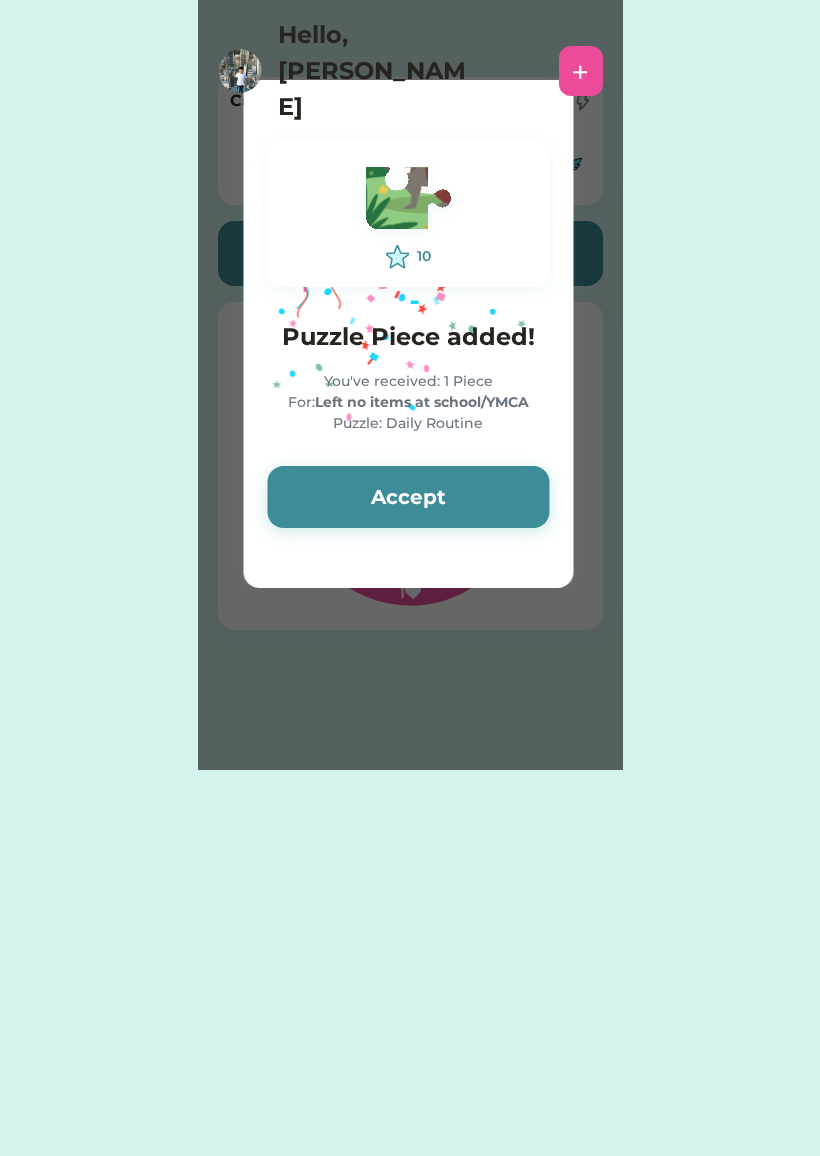 click on "Accept" at bounding box center [408, 497] 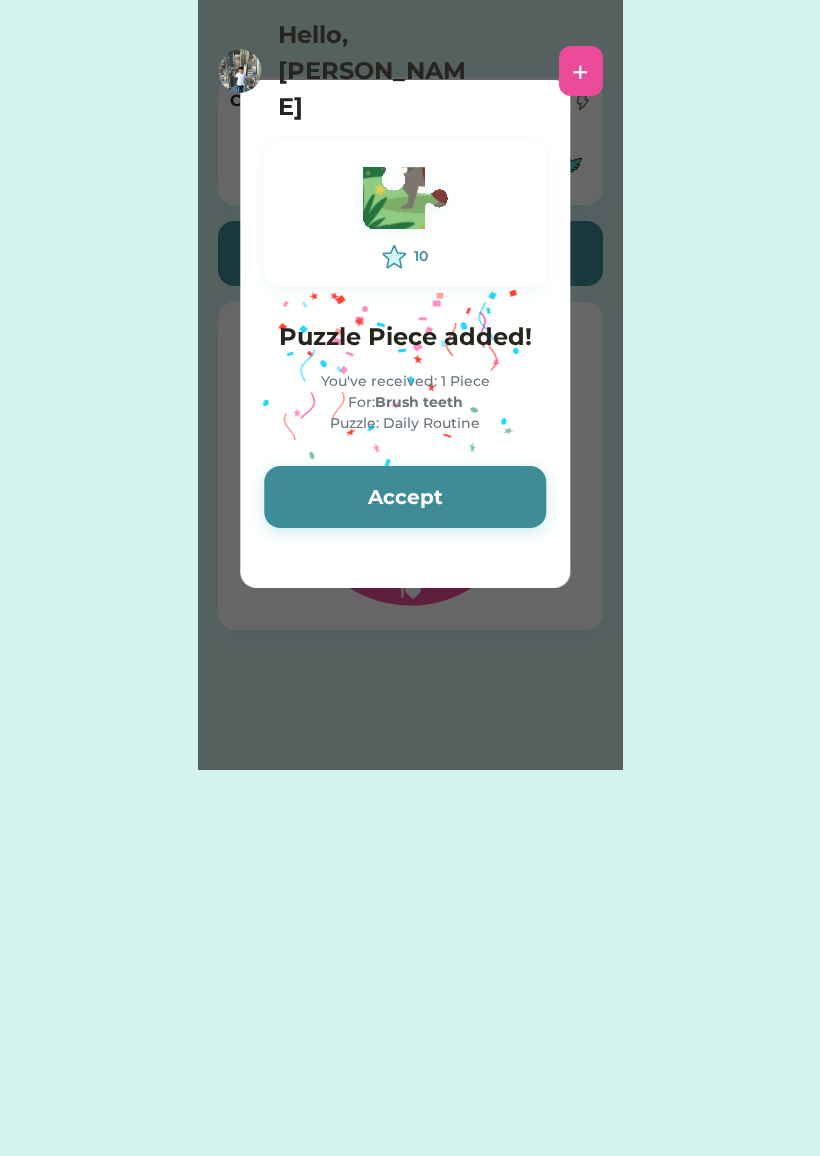click on "Accept" at bounding box center (405, 497) 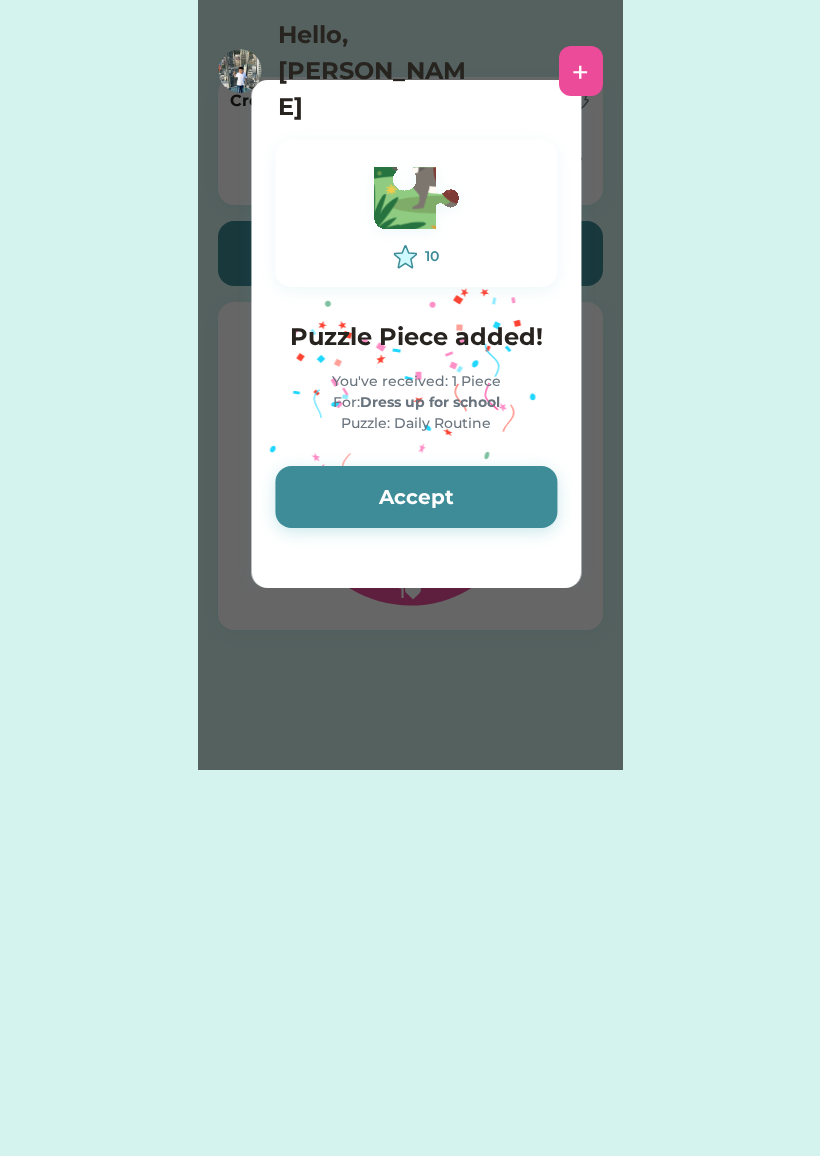 click on "Accept" at bounding box center [416, 497] 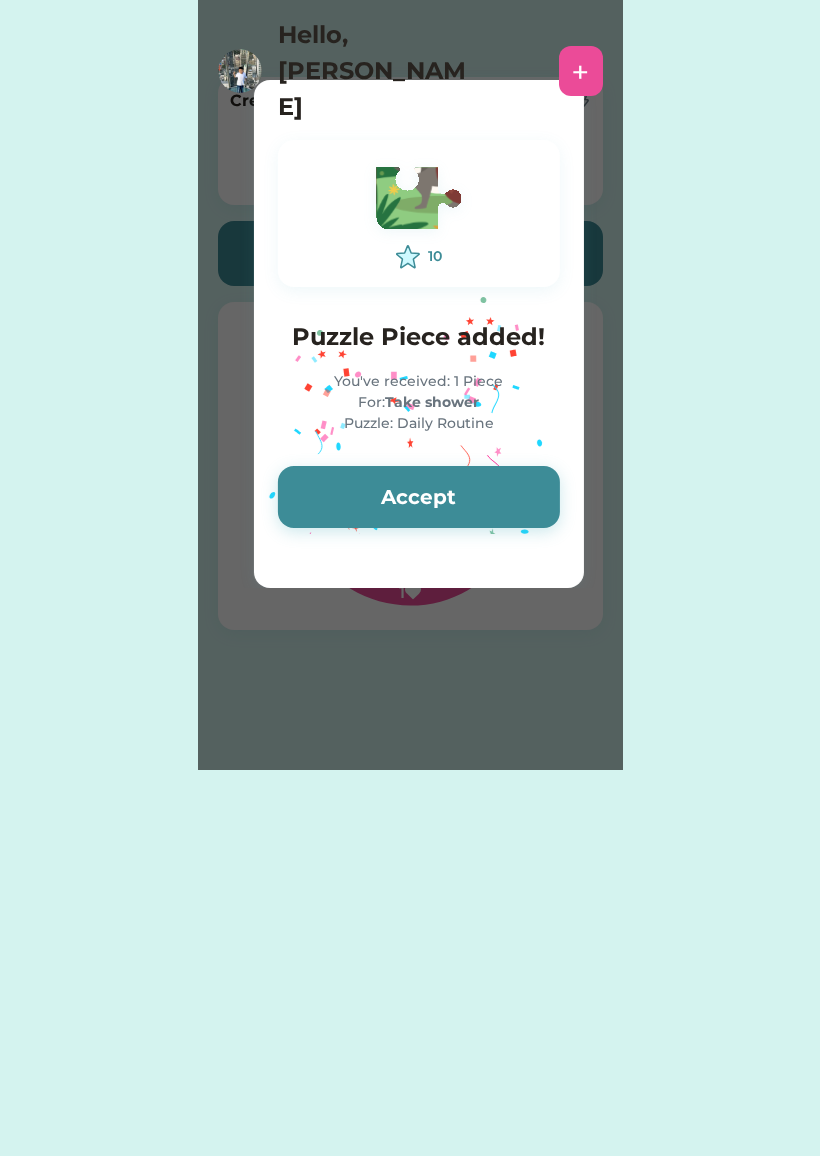 click on "Accept" at bounding box center [419, 497] 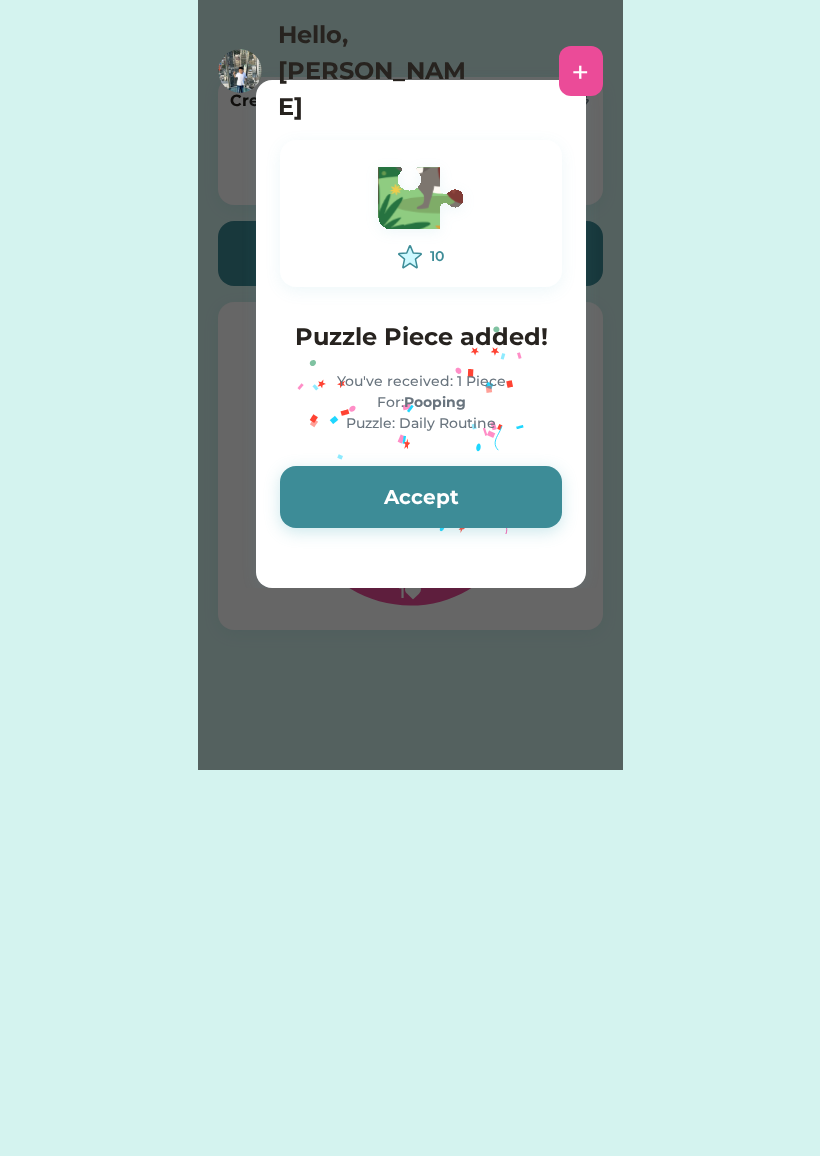 click on "Accept" at bounding box center (421, 497) 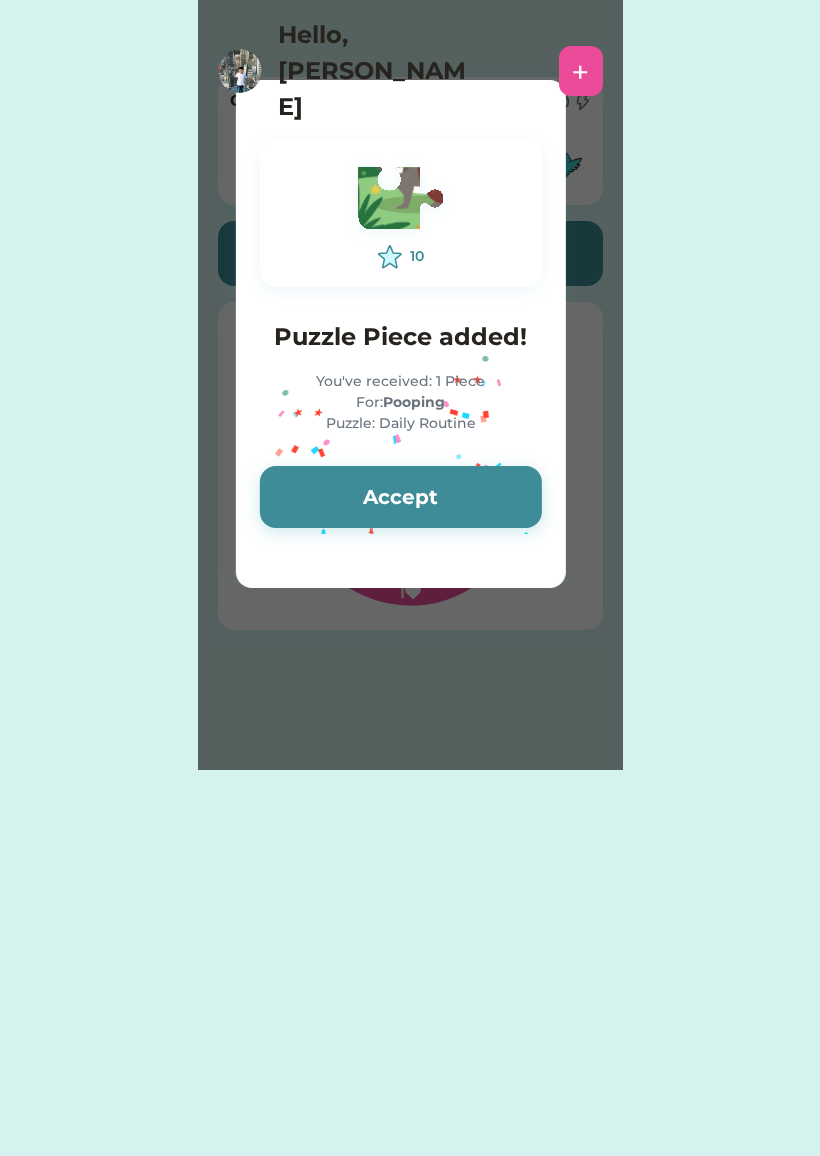 click on "Accept" at bounding box center (401, 497) 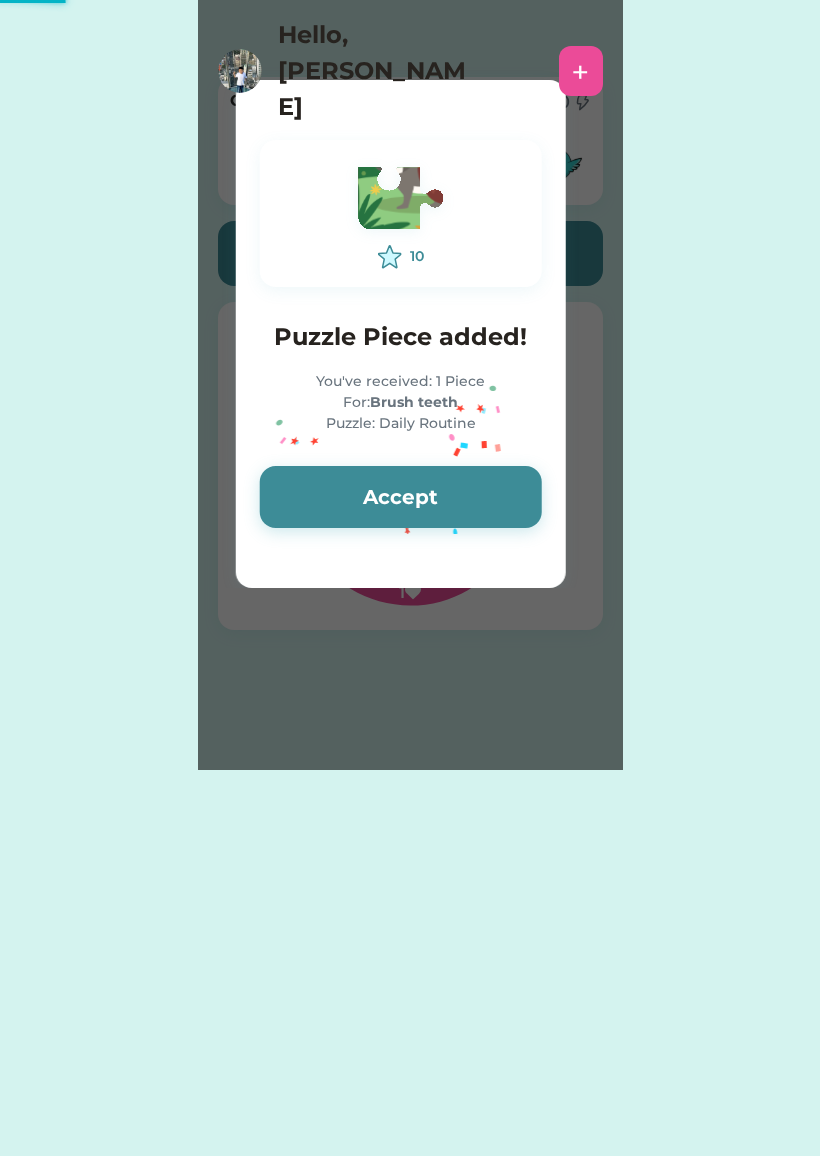 click on "Accept" at bounding box center (401, 497) 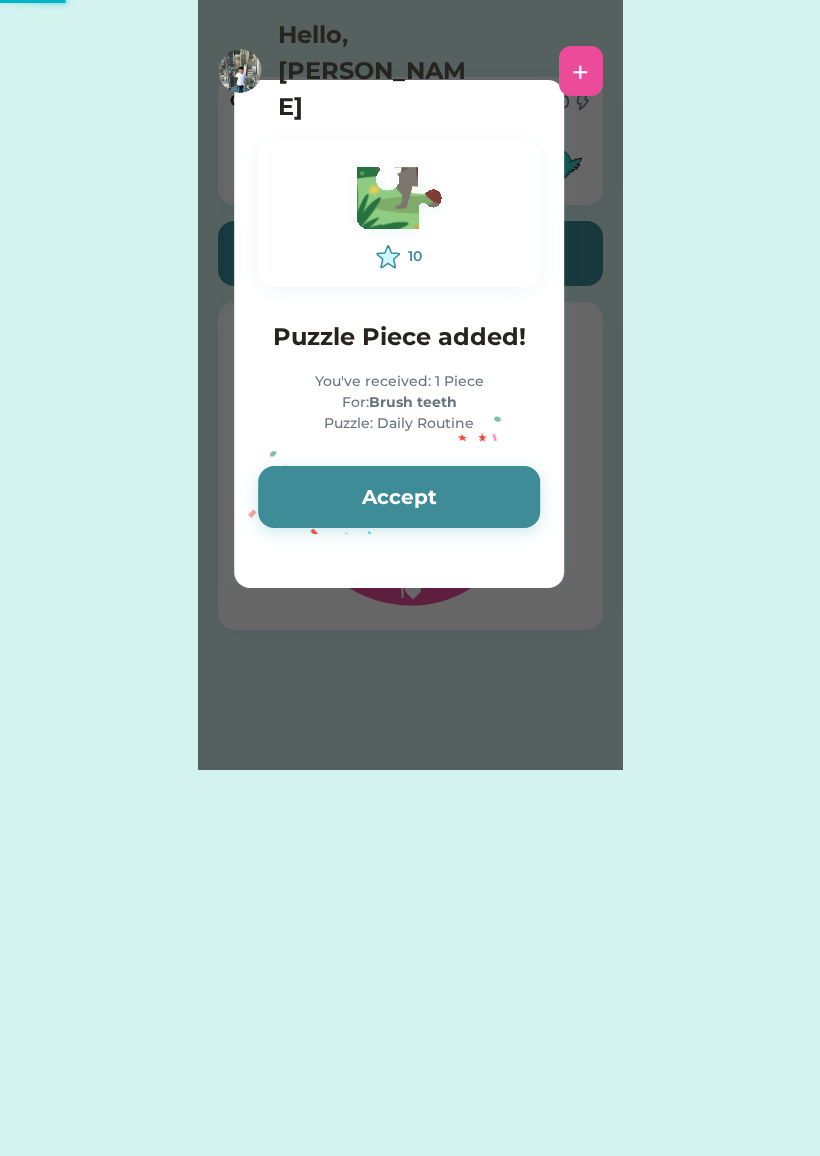 click on "Accept" at bounding box center (399, 497) 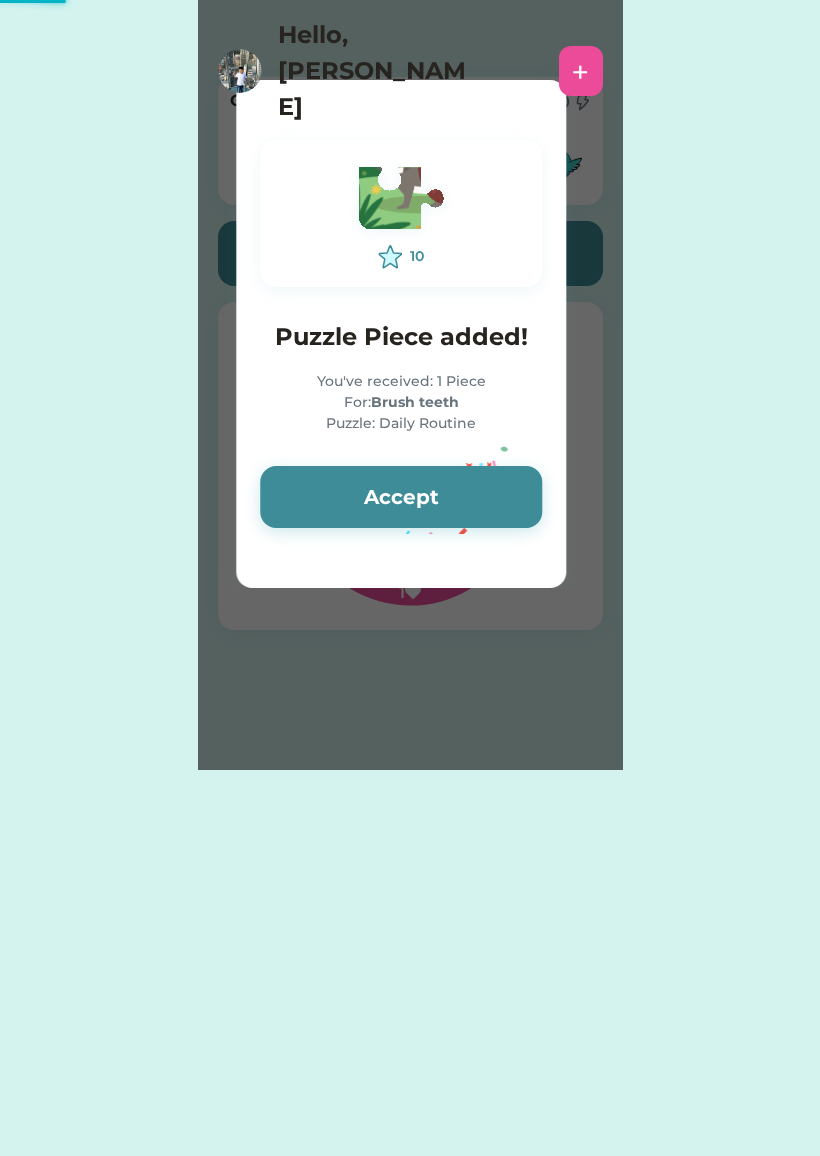 click on "Accept" at bounding box center (401, 497) 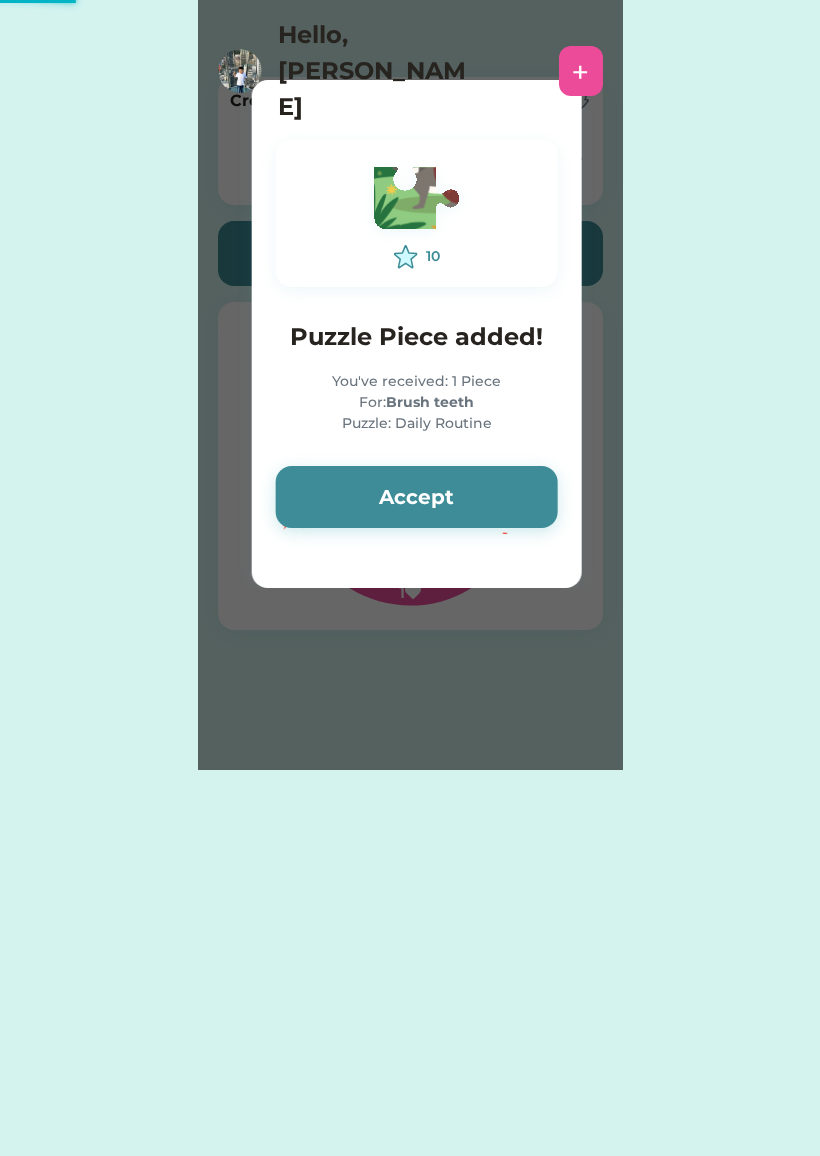 click on "Accept" at bounding box center (417, 497) 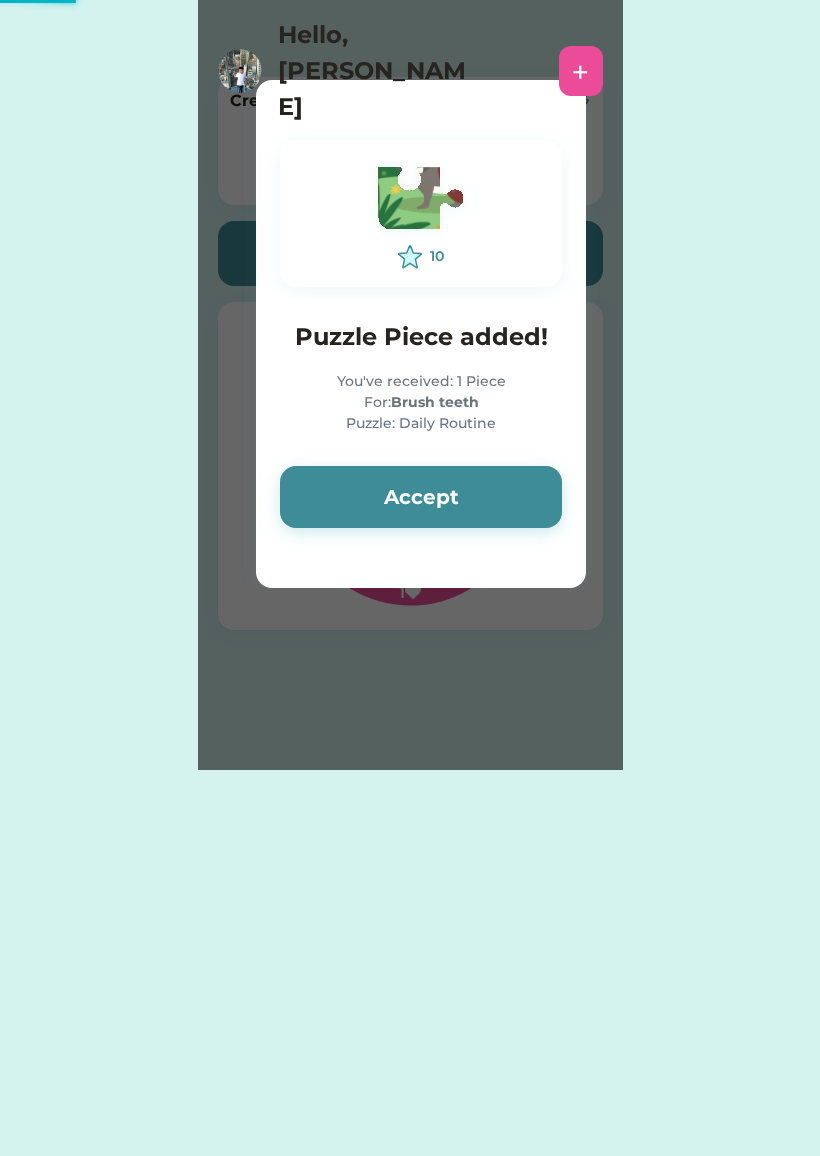 click on "Accept" at bounding box center (421, 497) 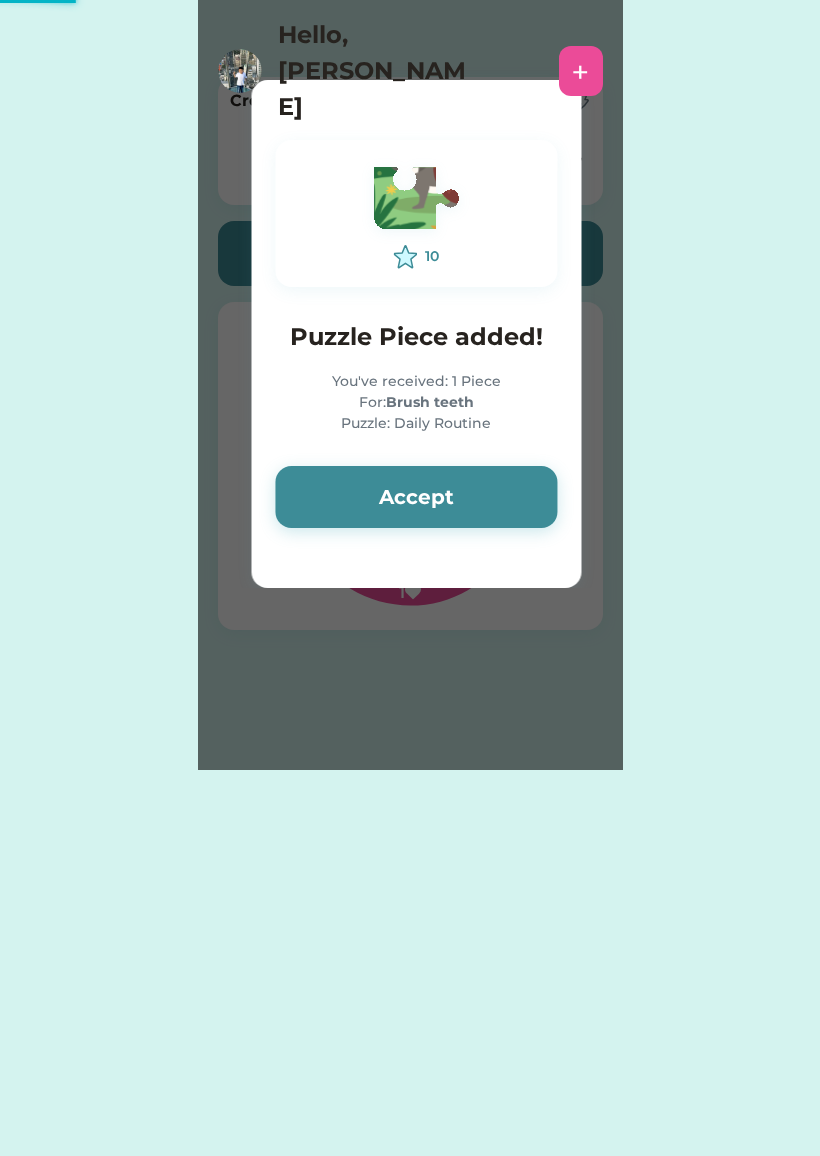 click on "Accept" at bounding box center (416, 497) 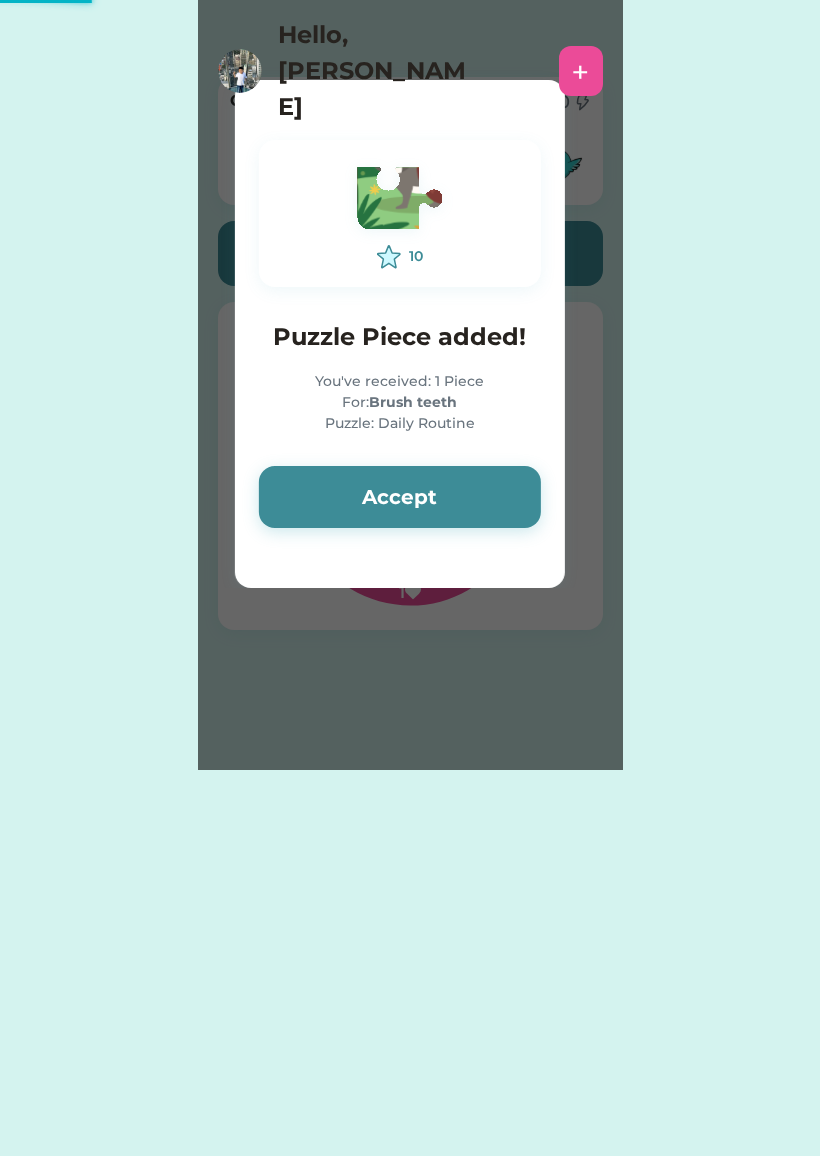 click on "Accept" at bounding box center [400, 497] 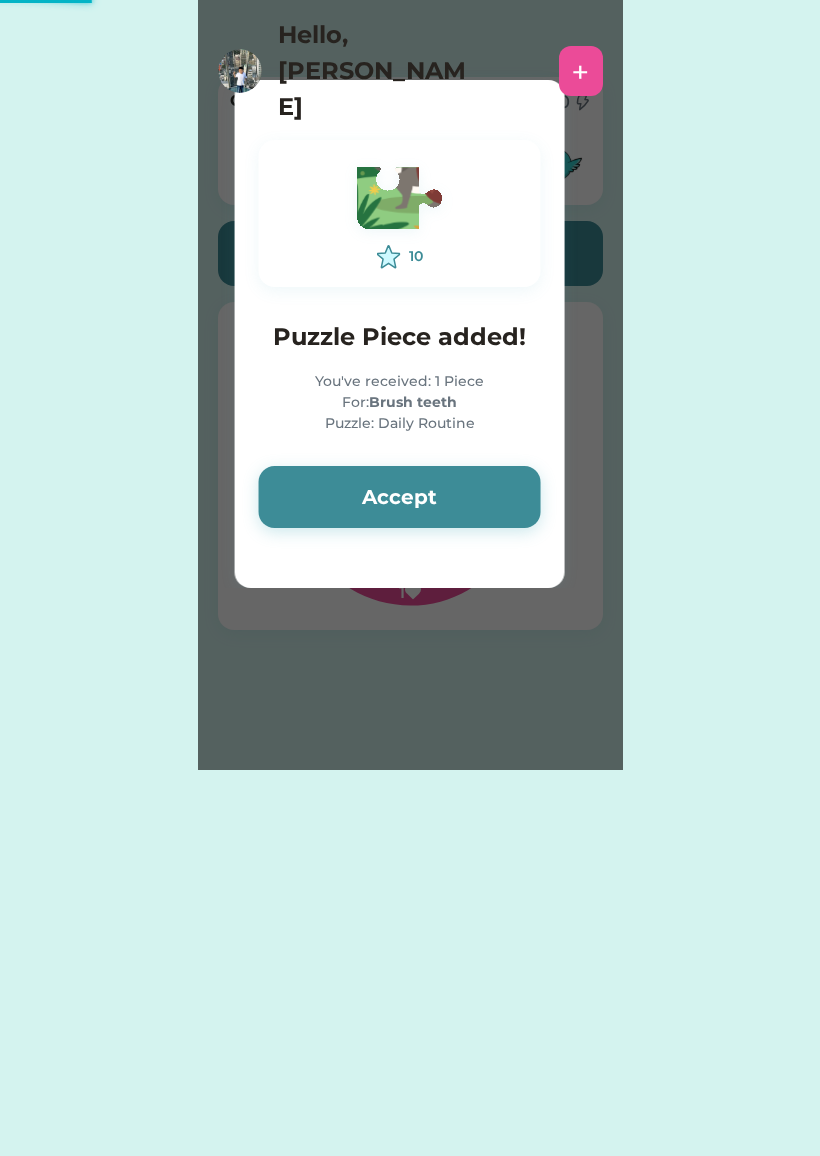 click on "Accept" at bounding box center [400, 497] 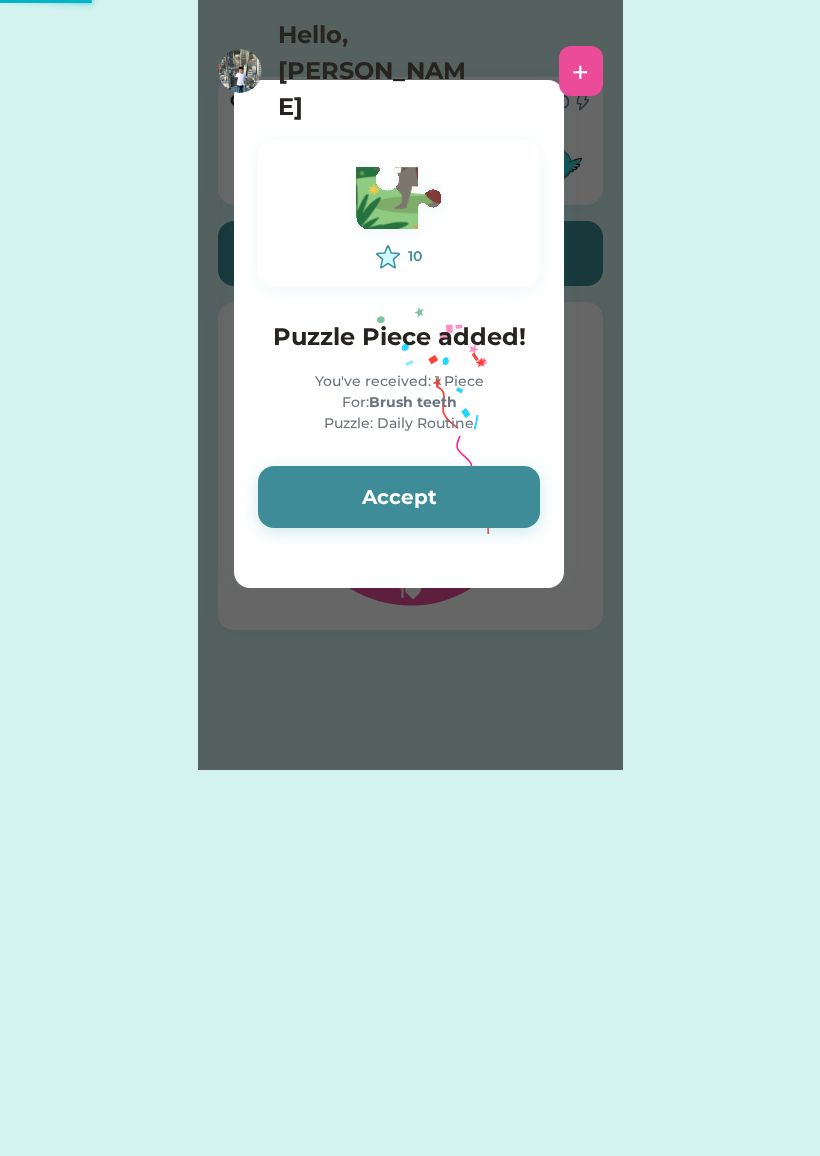 click on "Accept" at bounding box center (399, 497) 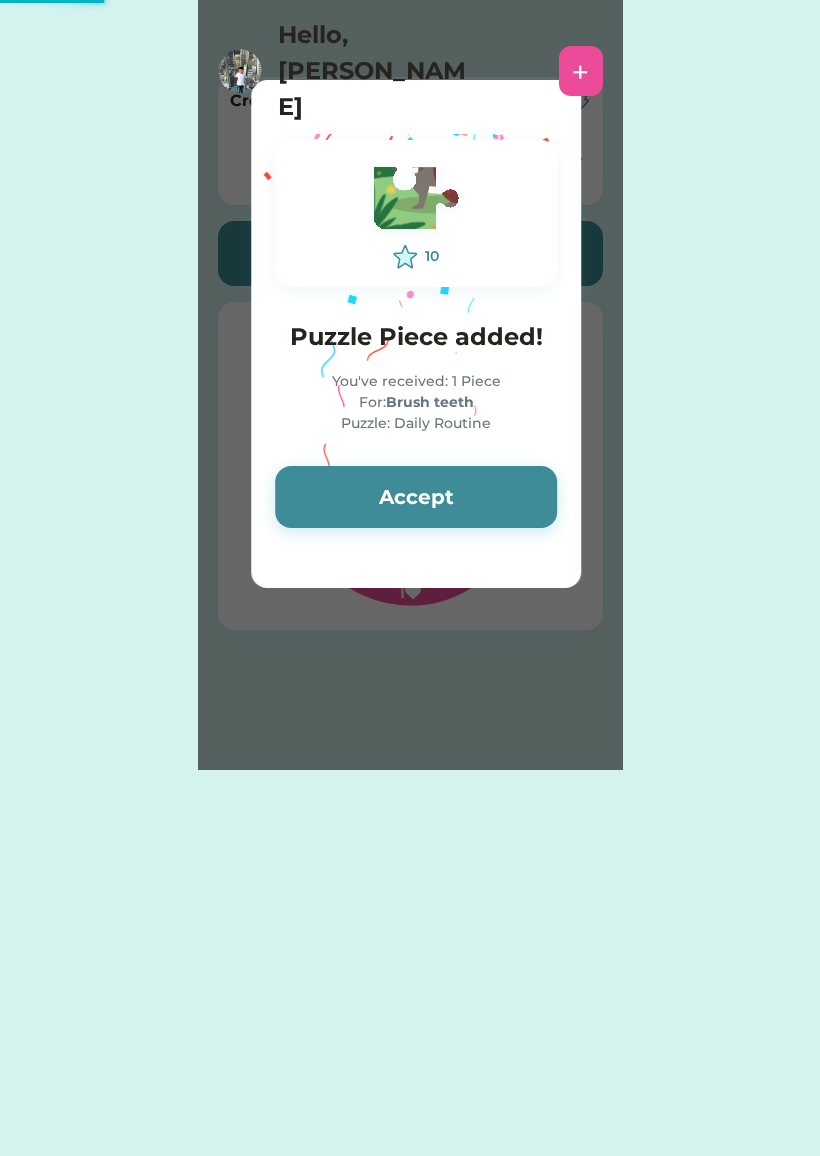 click on "Accept" at bounding box center (416, 497) 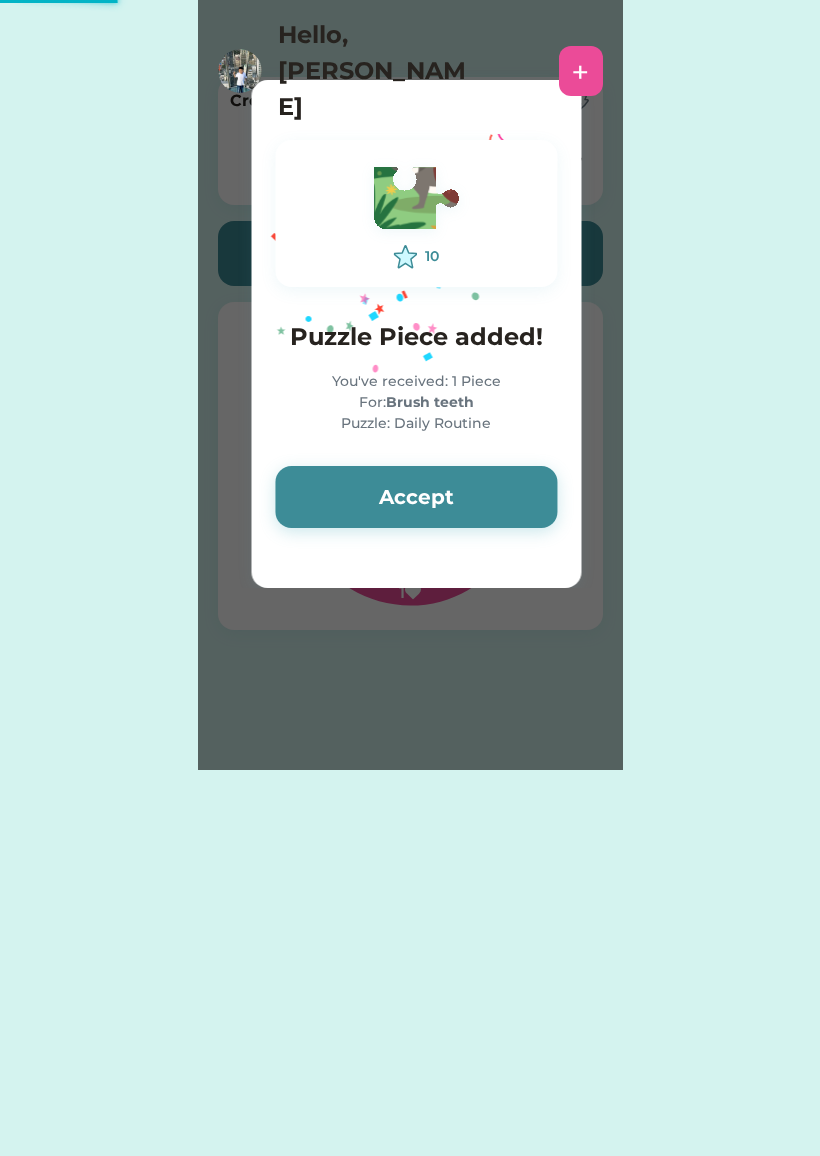 click on "Accept" at bounding box center [416, 497] 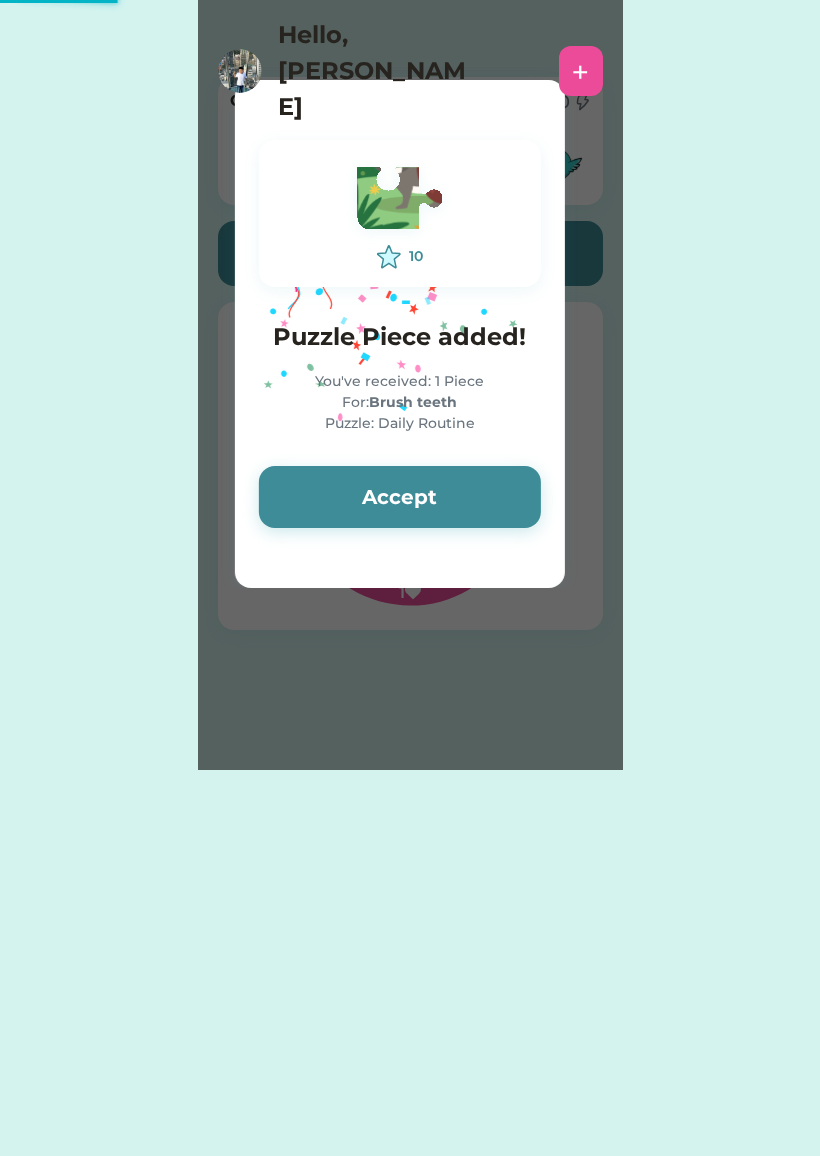 click on "Accept" at bounding box center [400, 497] 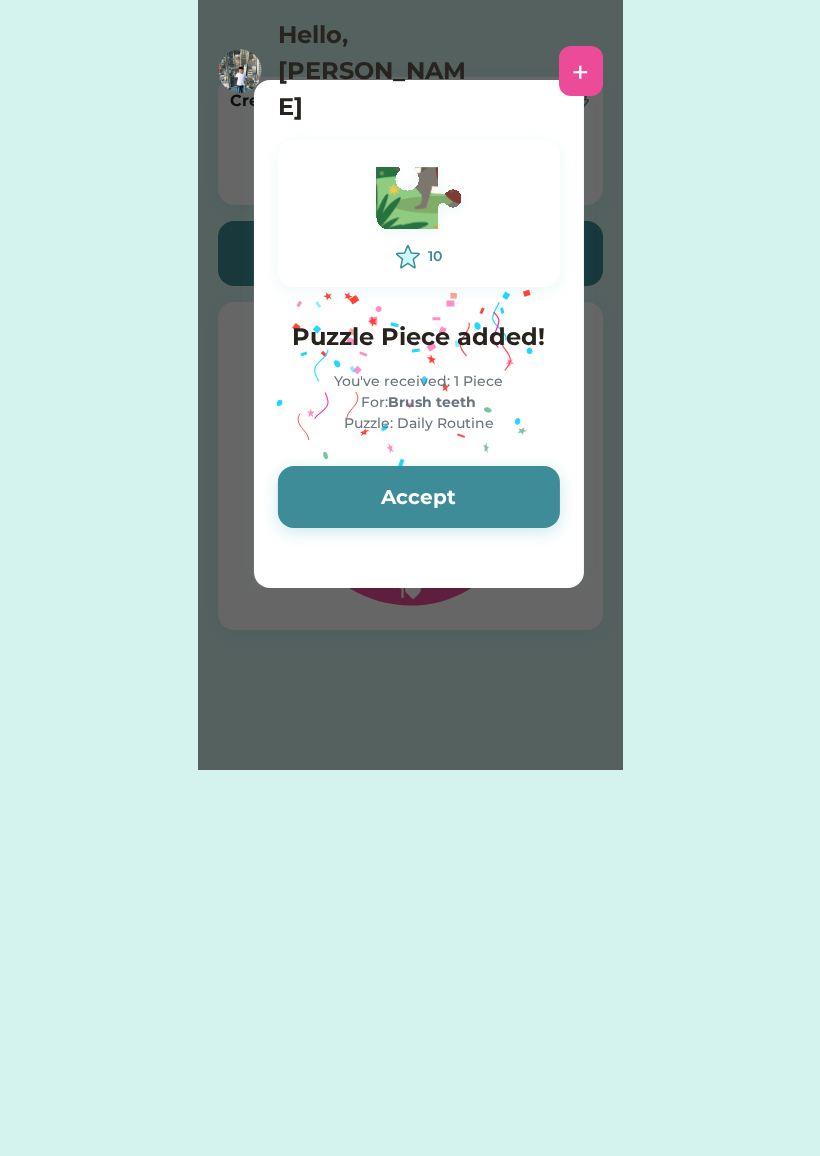 click on "Accept" at bounding box center [419, 497] 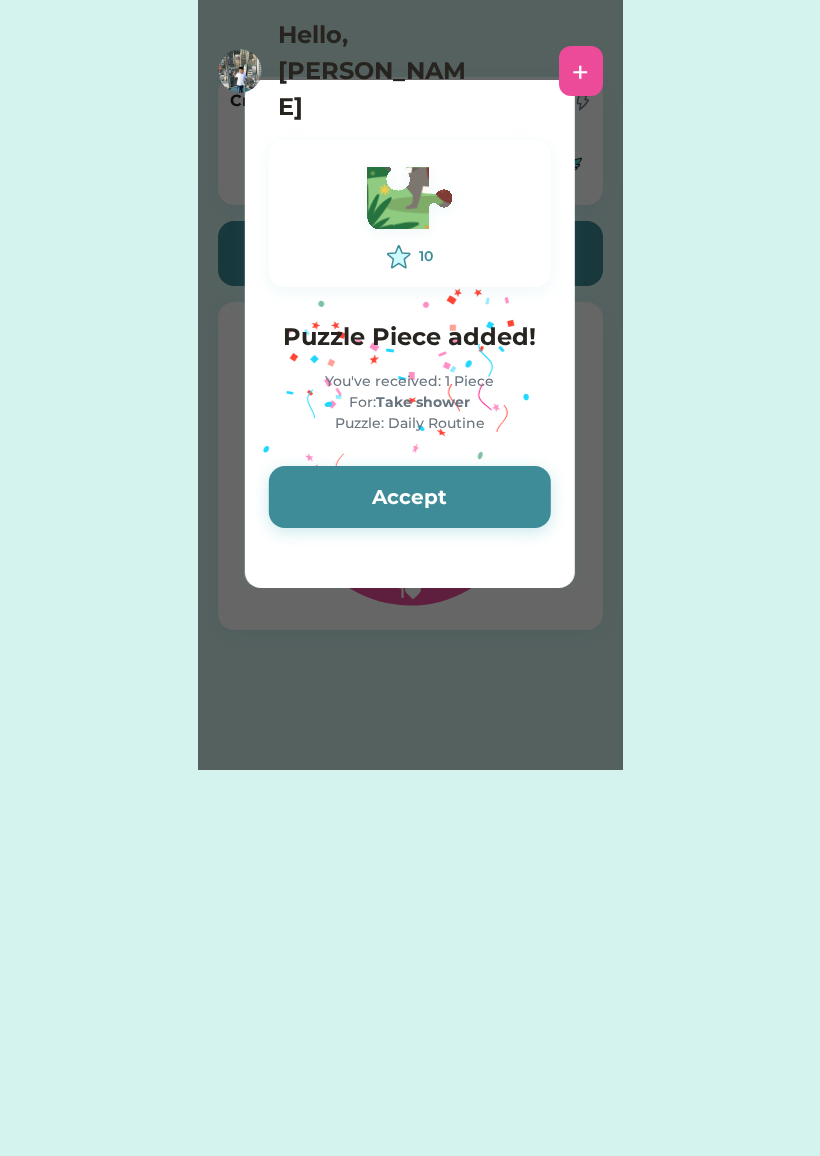 click on "Accept" at bounding box center [410, 497] 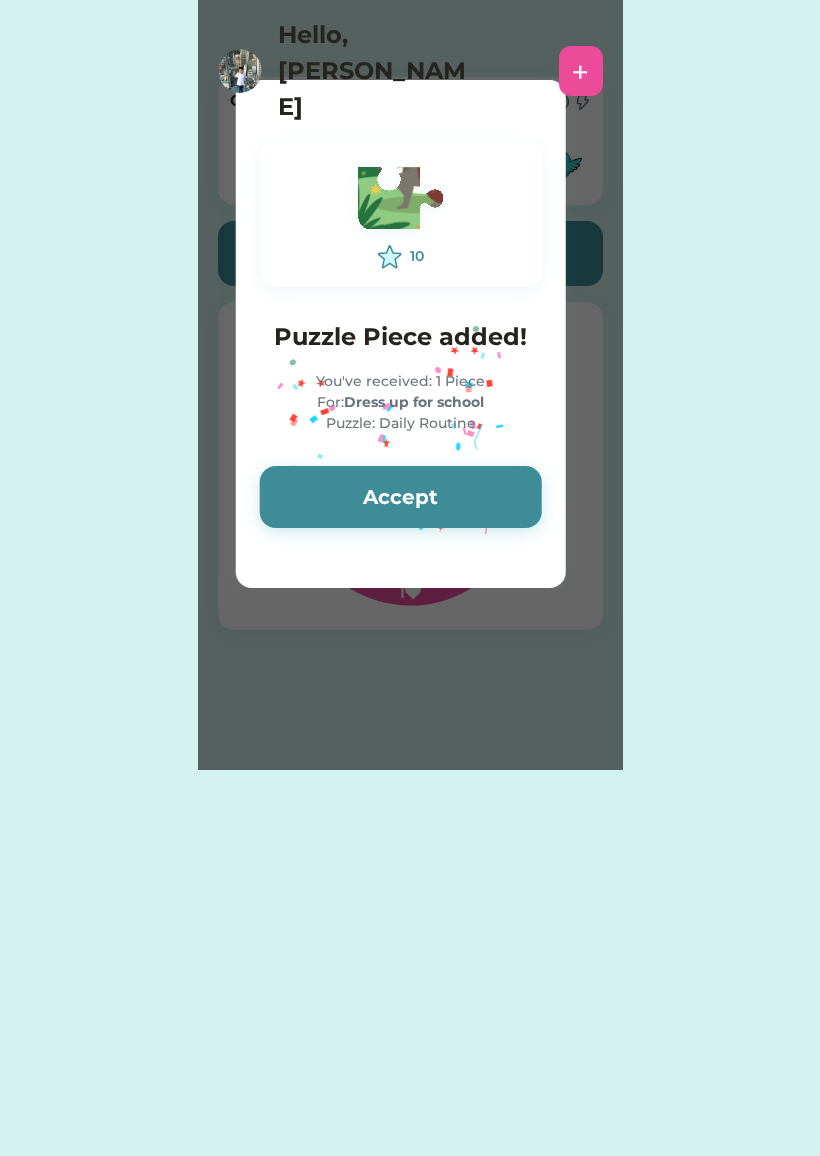 click on "Accept" at bounding box center [401, 497] 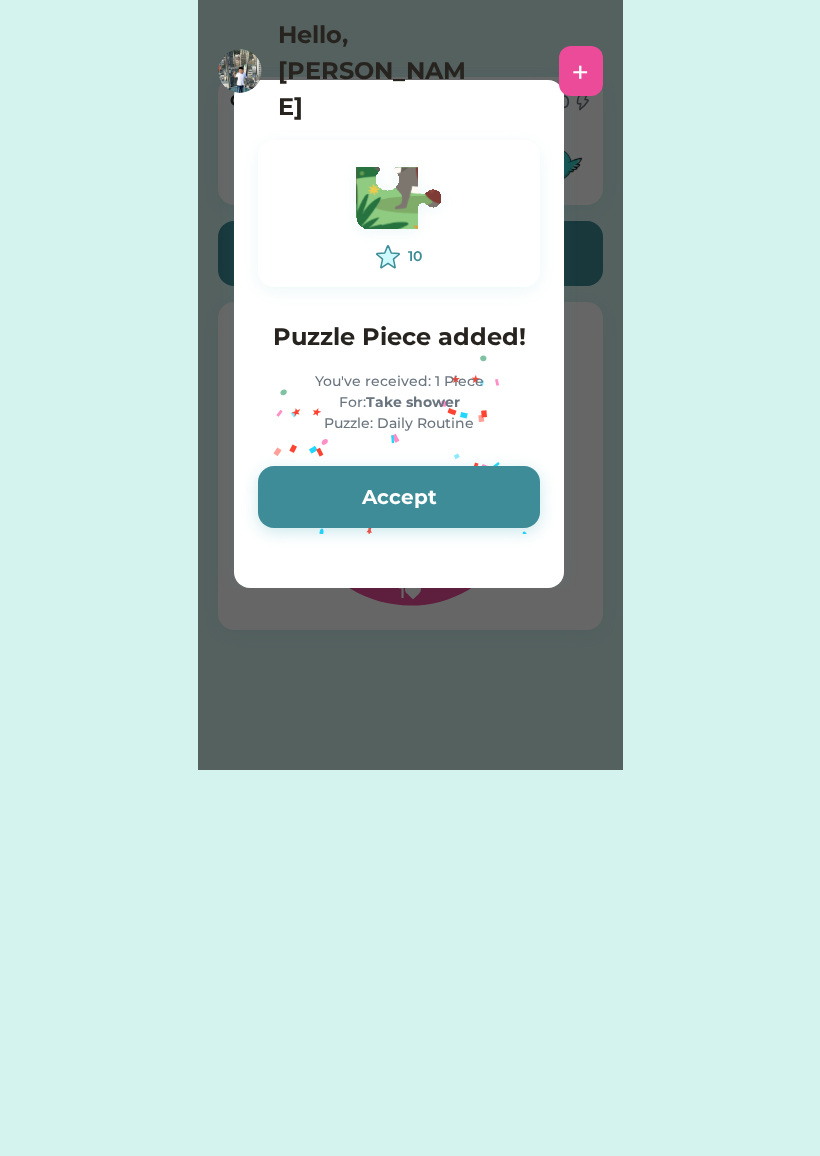 click on "Accept" at bounding box center [399, 497] 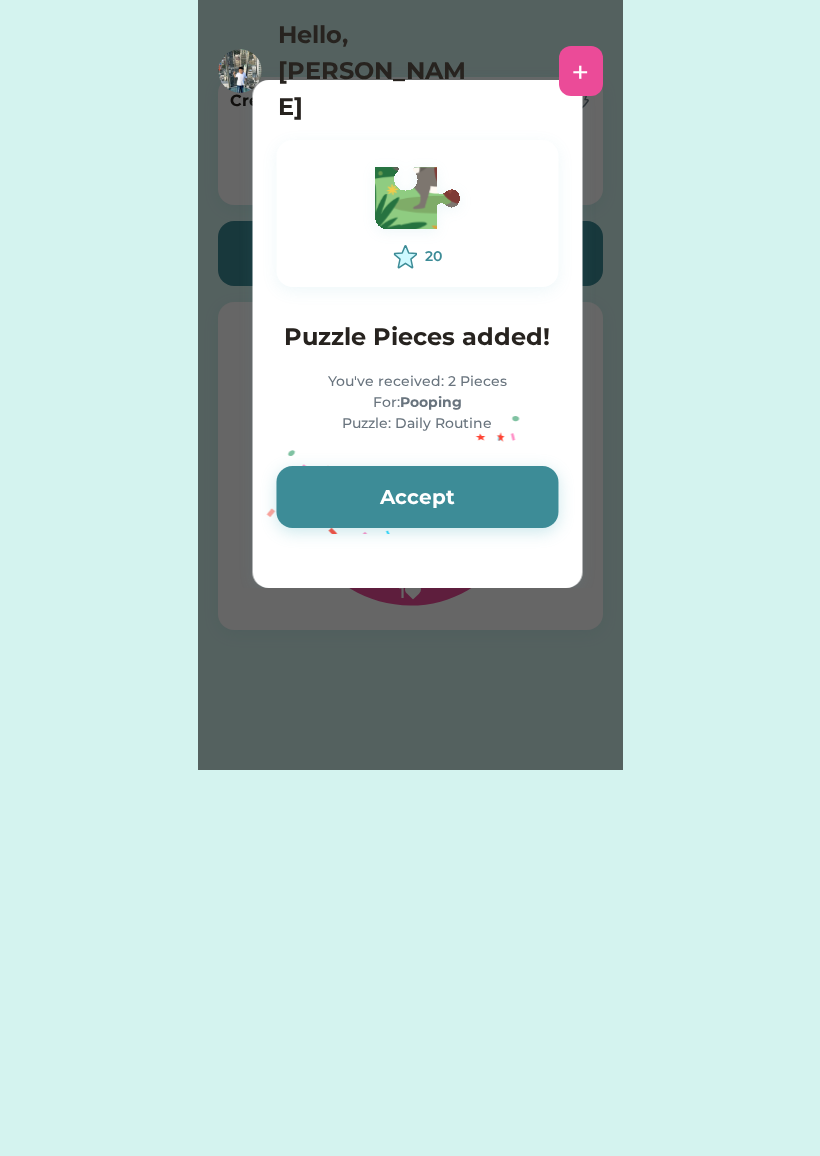 click on "Accept" at bounding box center (417, 497) 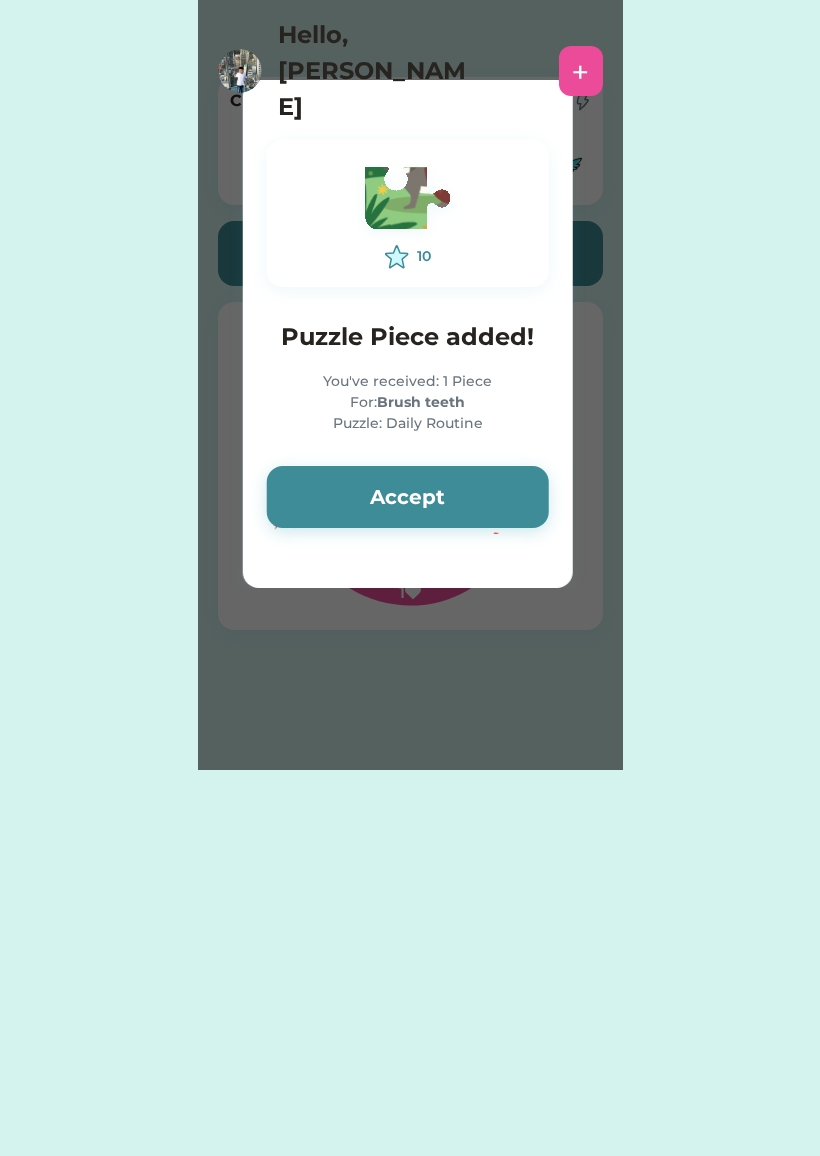 click on "Accept" at bounding box center [408, 497] 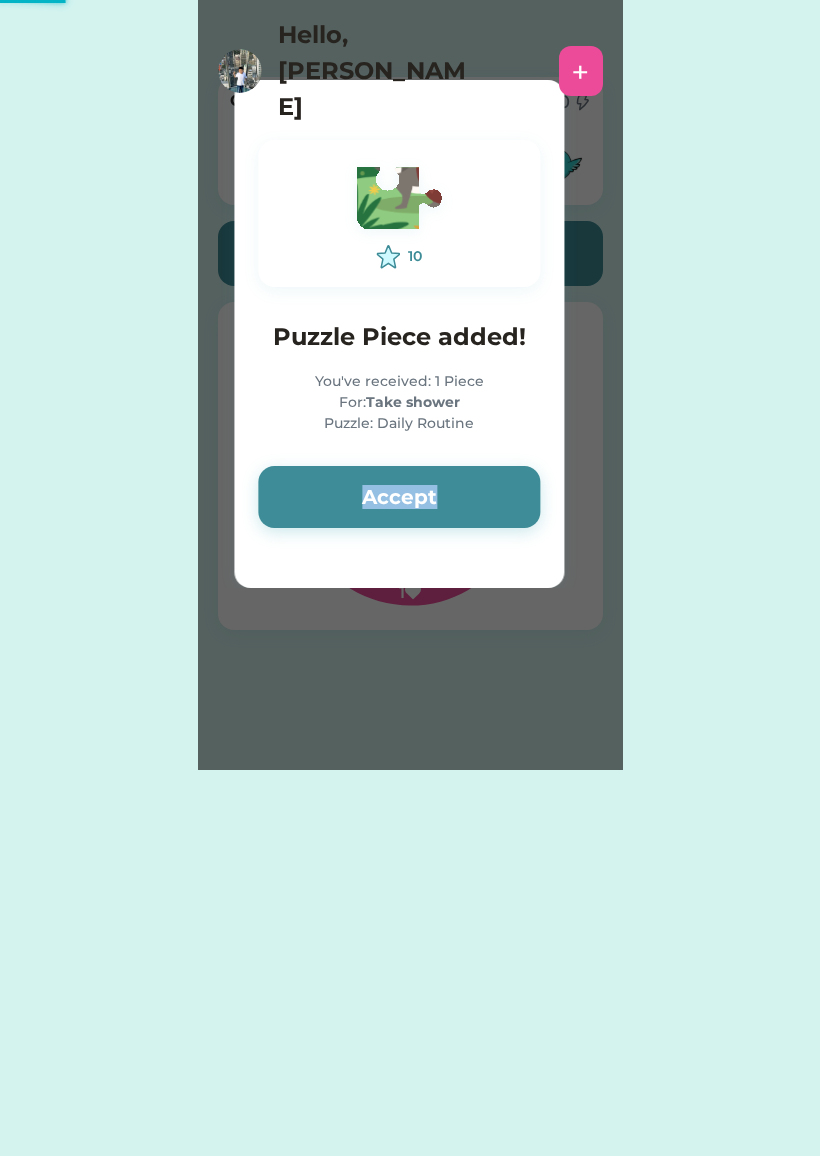 click on "Accept" at bounding box center (399, 497) 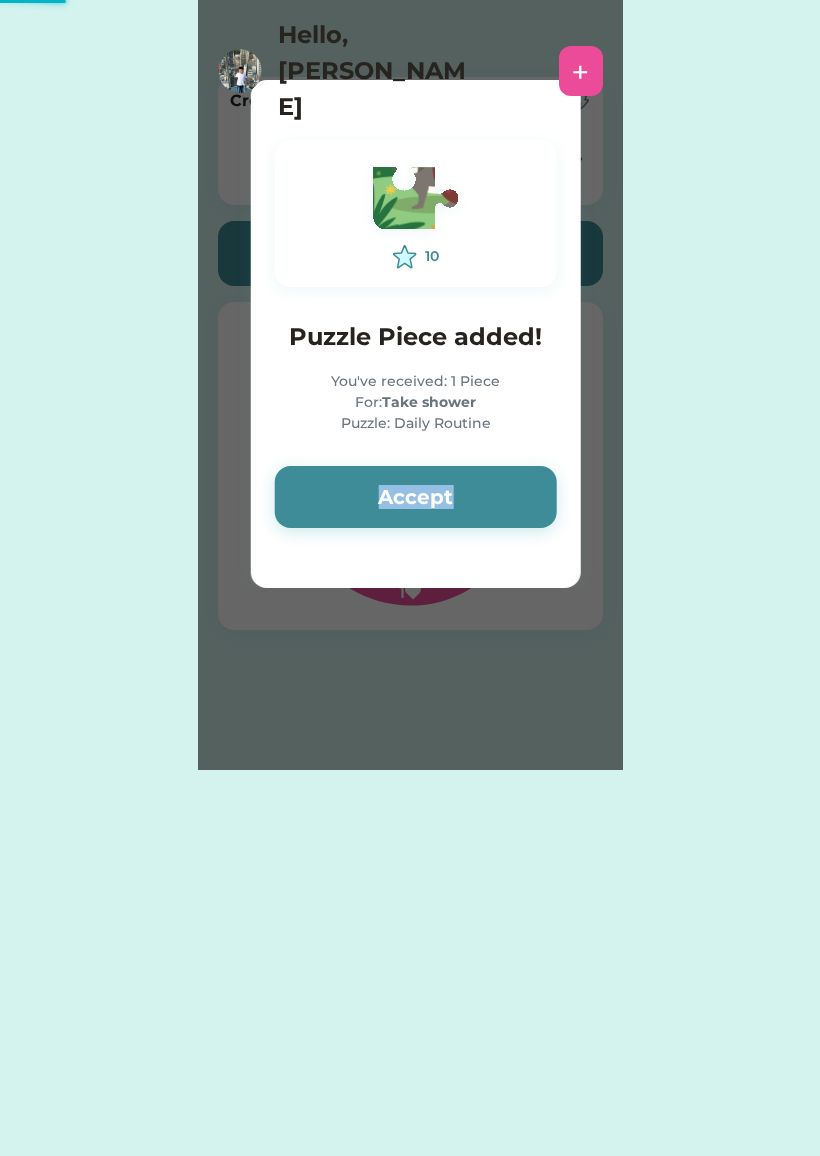 click on "Accept" at bounding box center [416, 497] 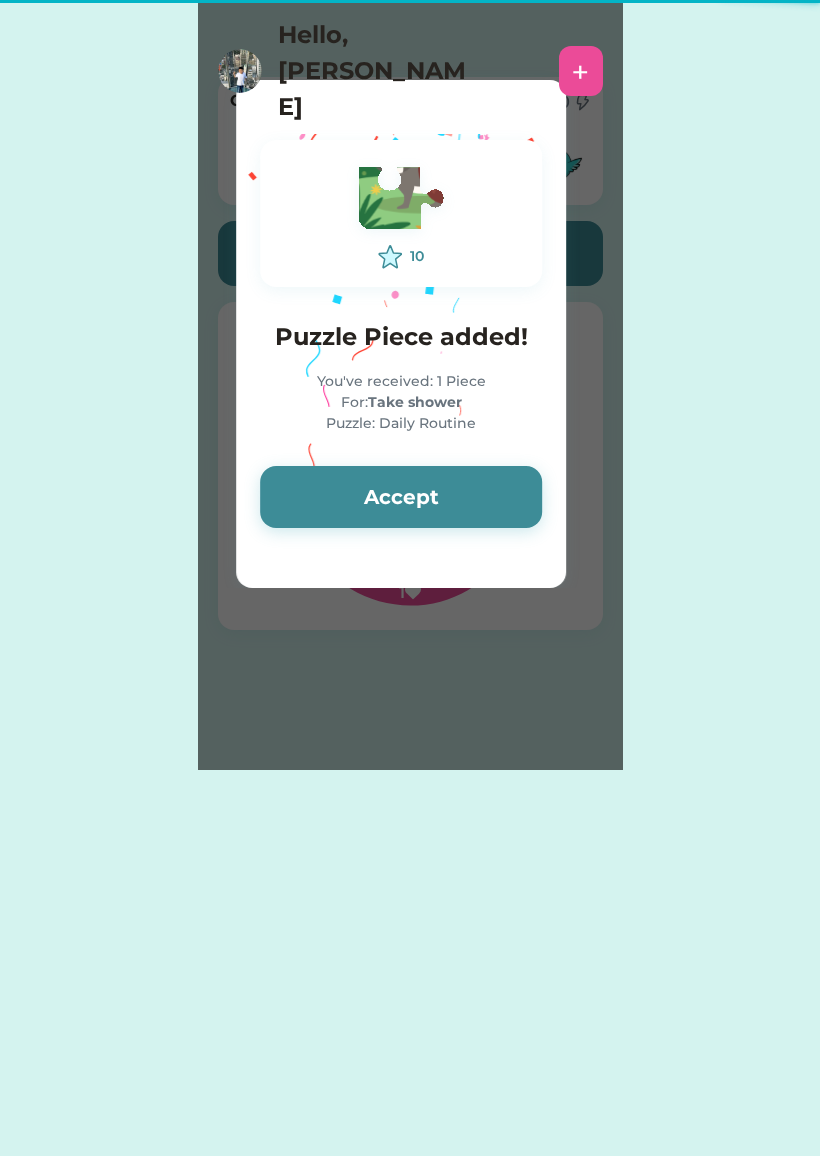 click on "Accept" at bounding box center [401, 497] 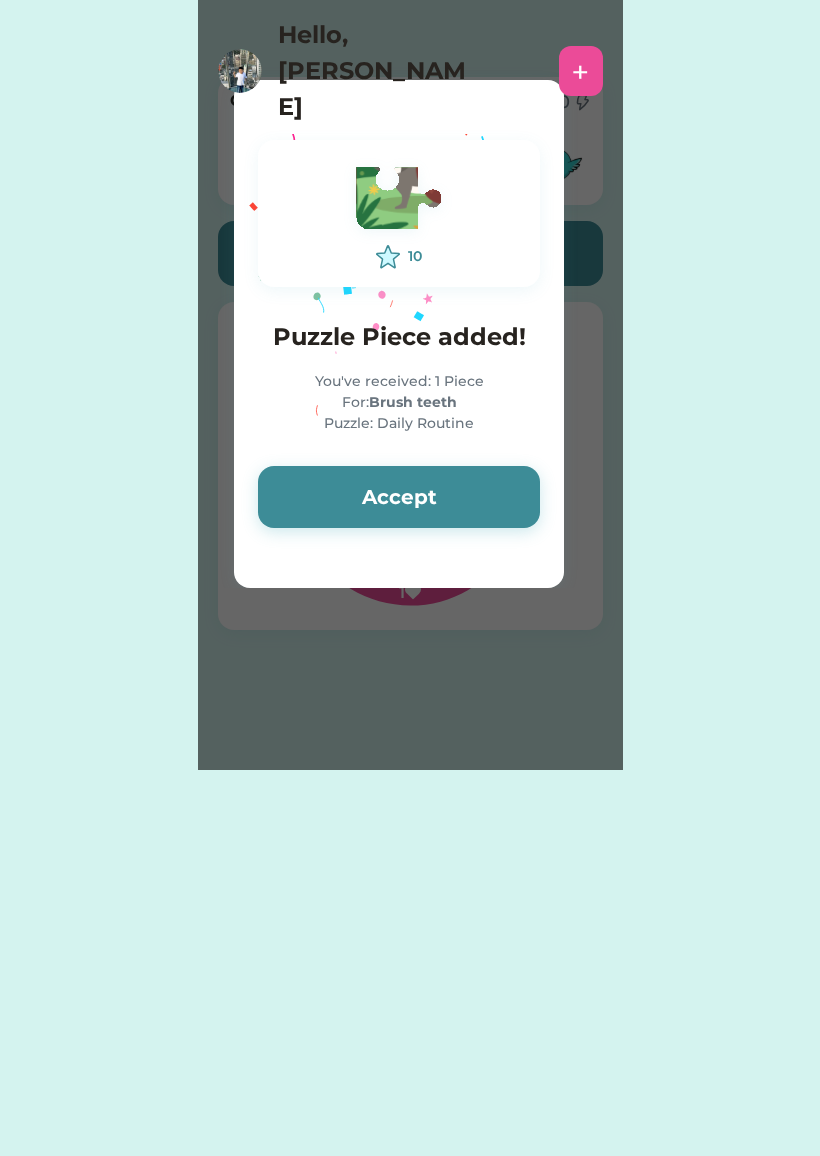 click on "Accept" at bounding box center [399, 497] 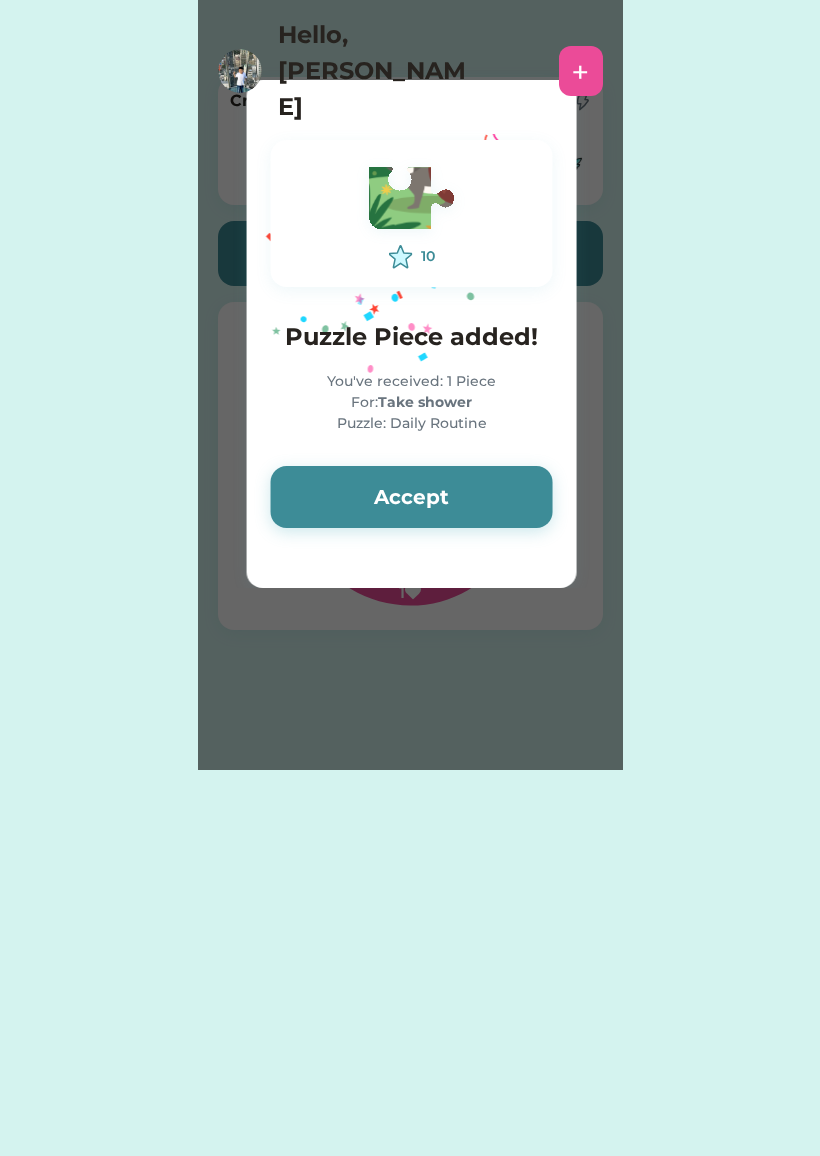 click on "Accept" at bounding box center [412, 497] 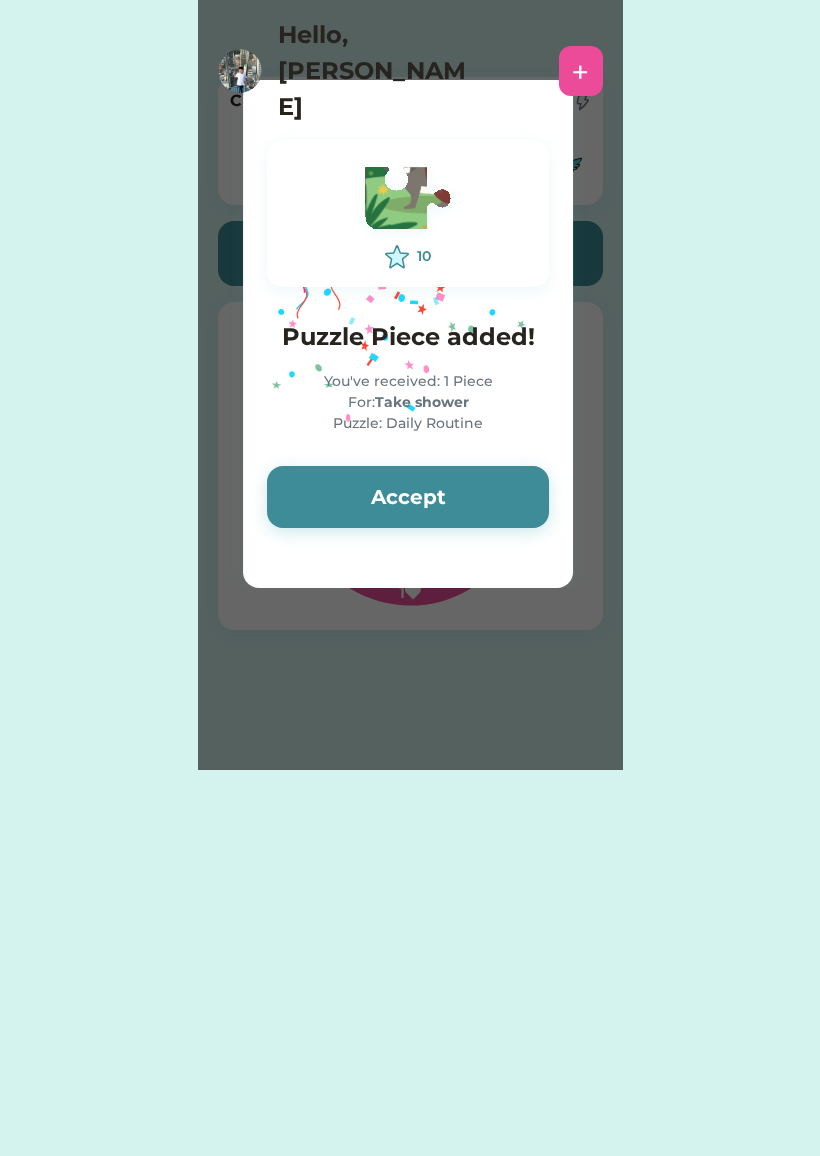 click on "Accept" at bounding box center (408, 497) 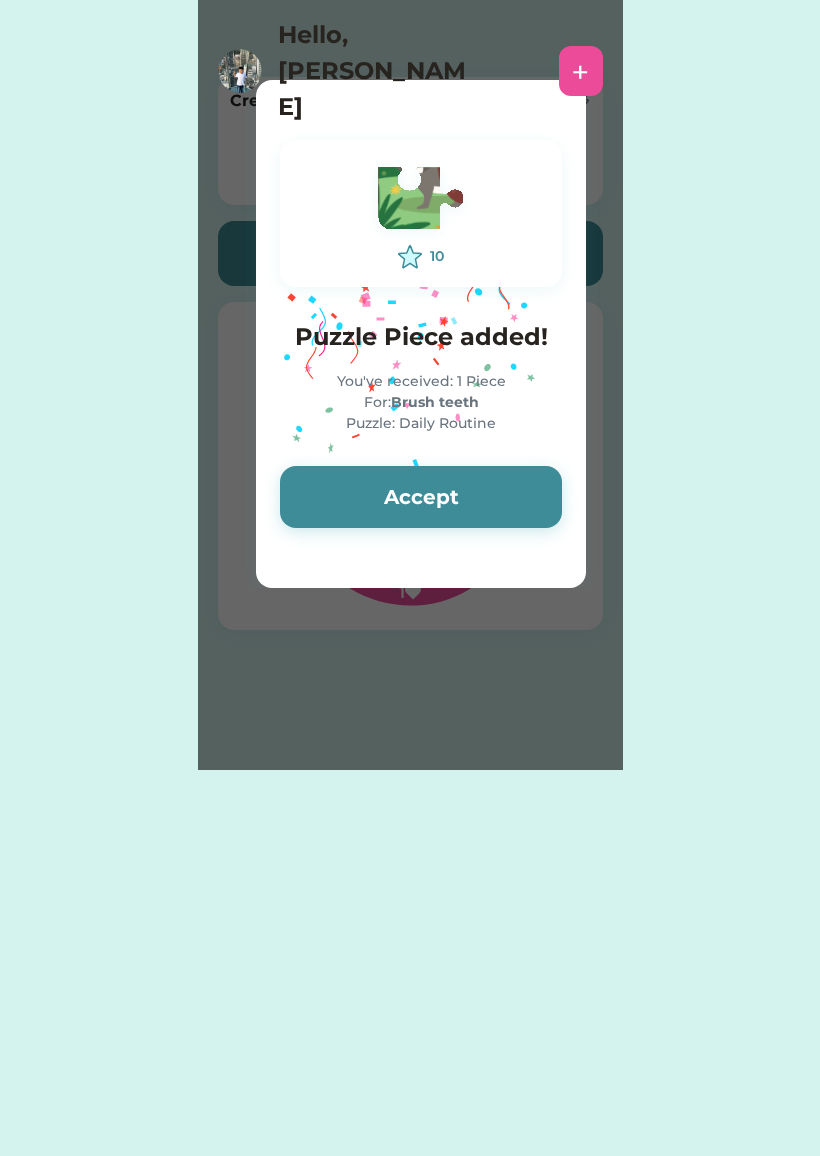 click on "Accept" at bounding box center [421, 497] 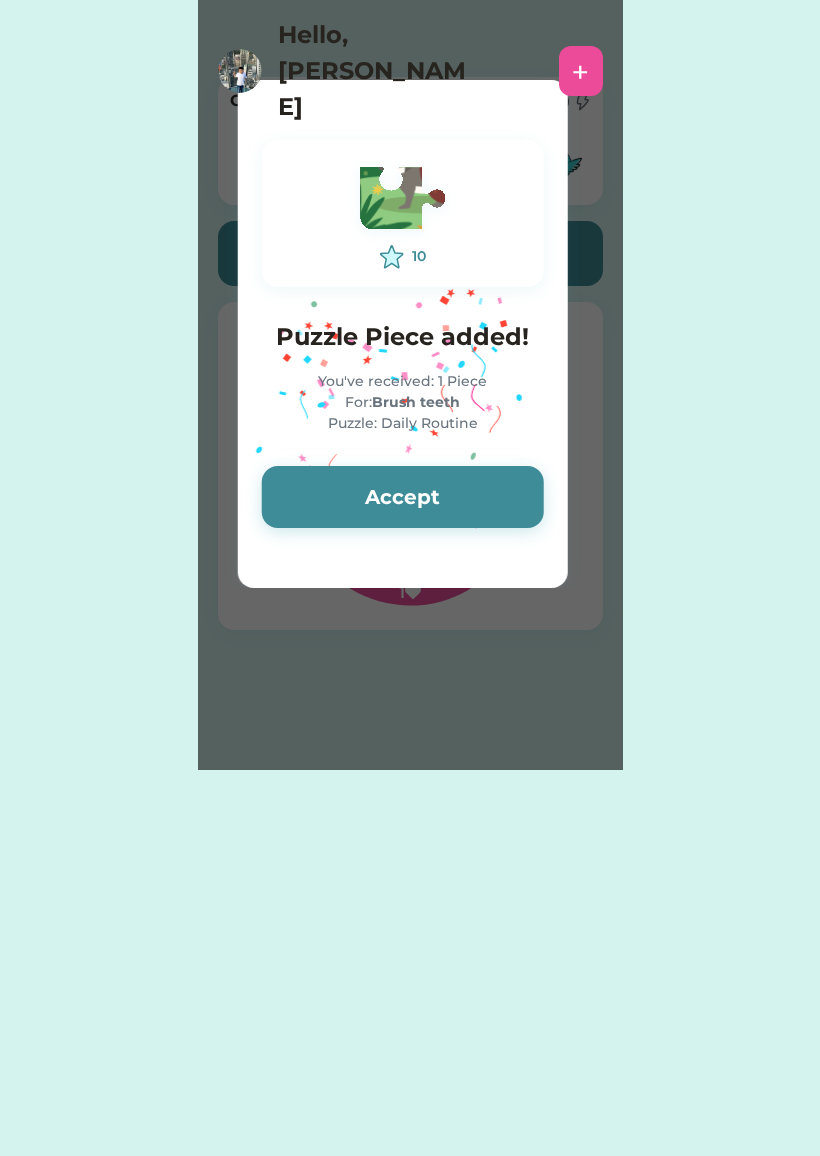 click on "Accept" at bounding box center [403, 497] 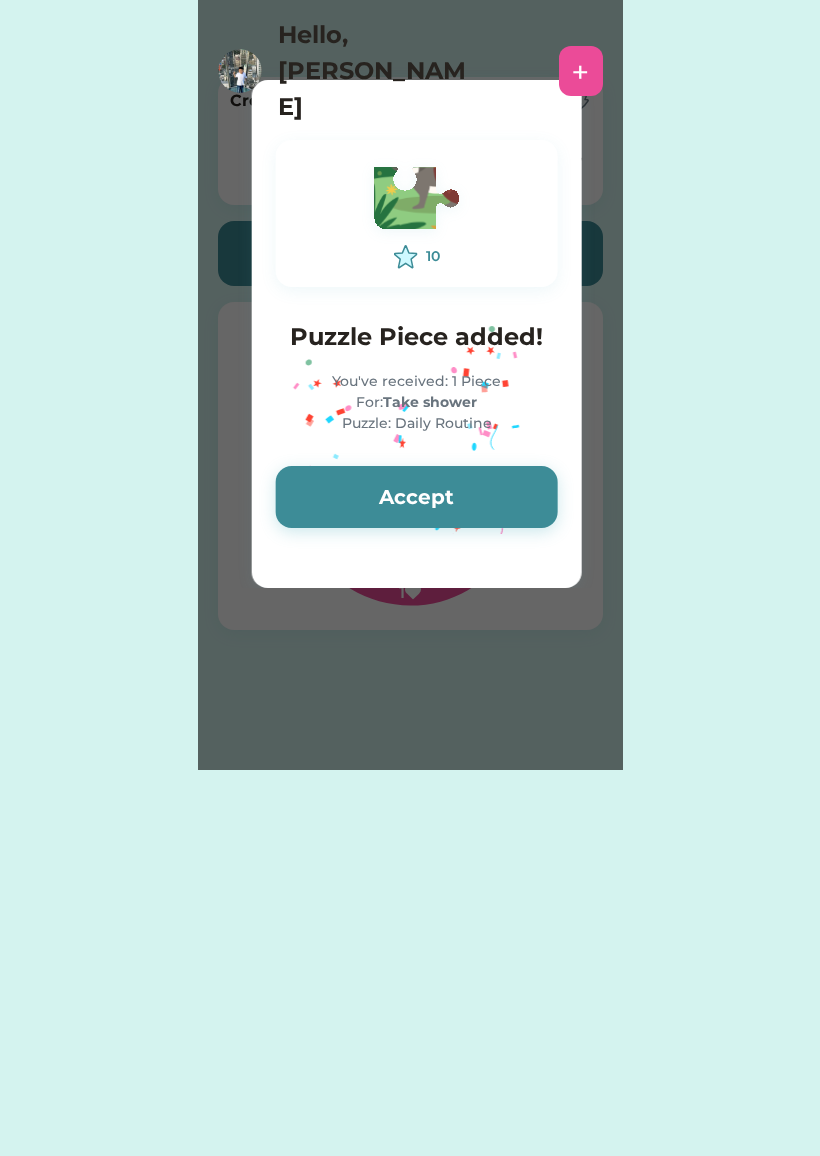 click on "Accept" at bounding box center [417, 497] 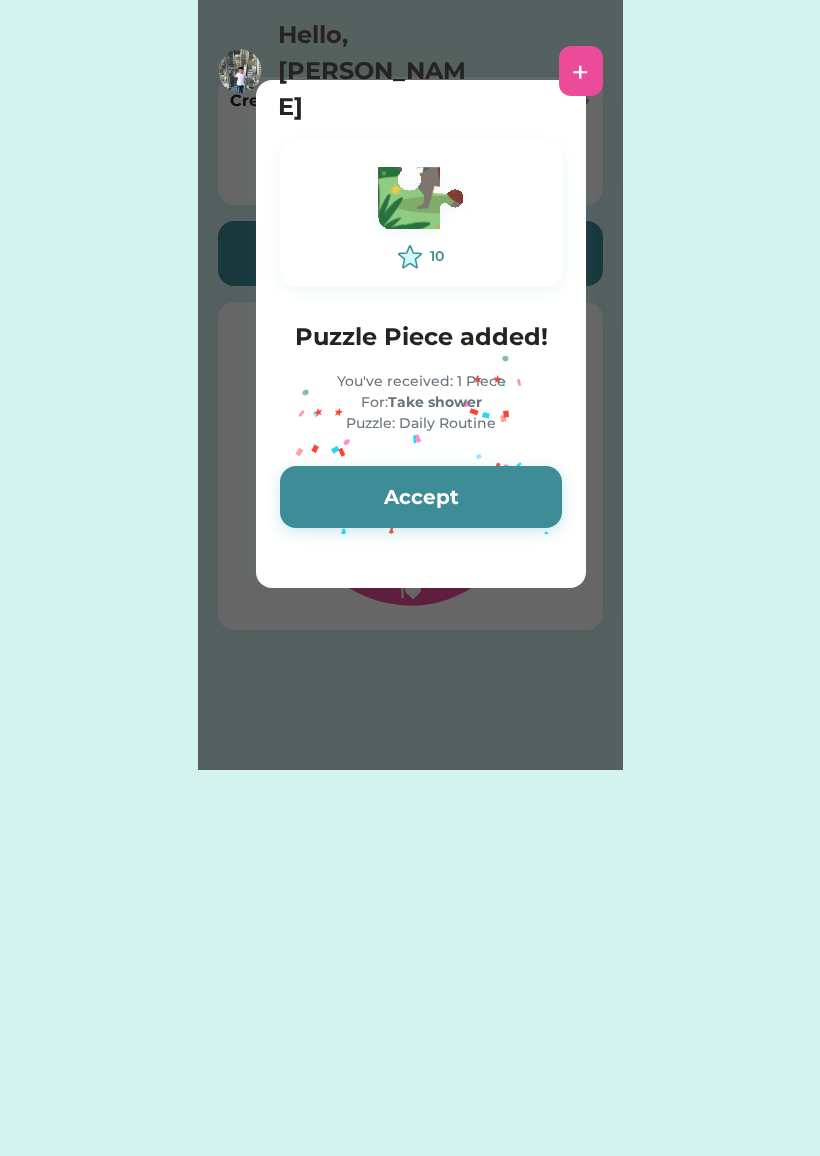 click on "Accept" at bounding box center (421, 497) 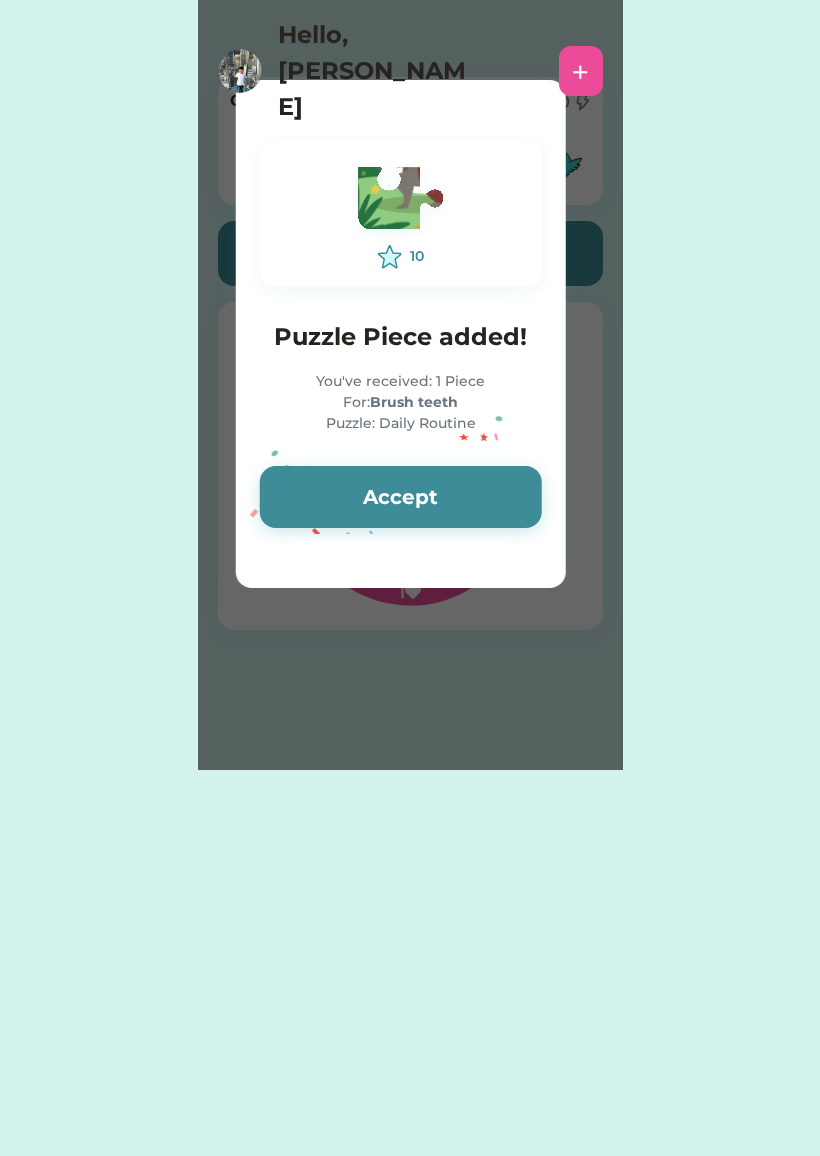 click on "Accept" at bounding box center (401, 497) 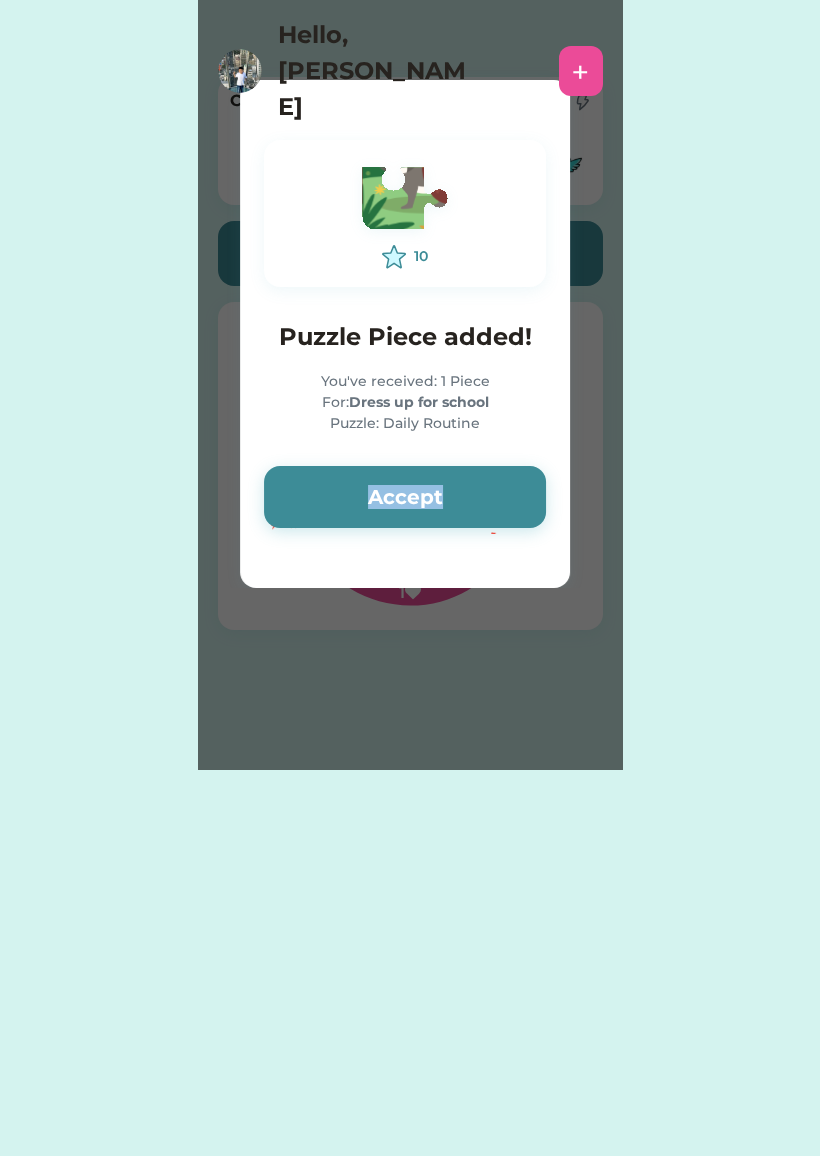 click on "Accept" at bounding box center [405, 497] 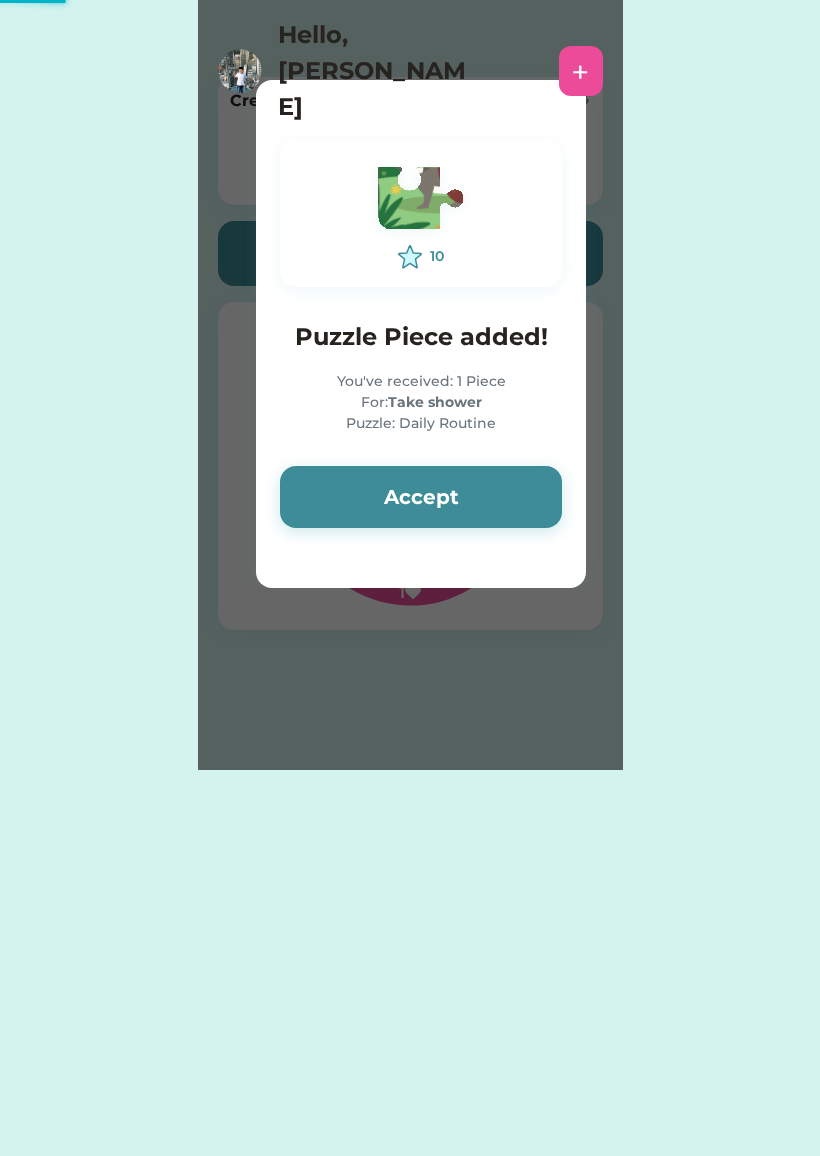click on "Accept" at bounding box center (421, 497) 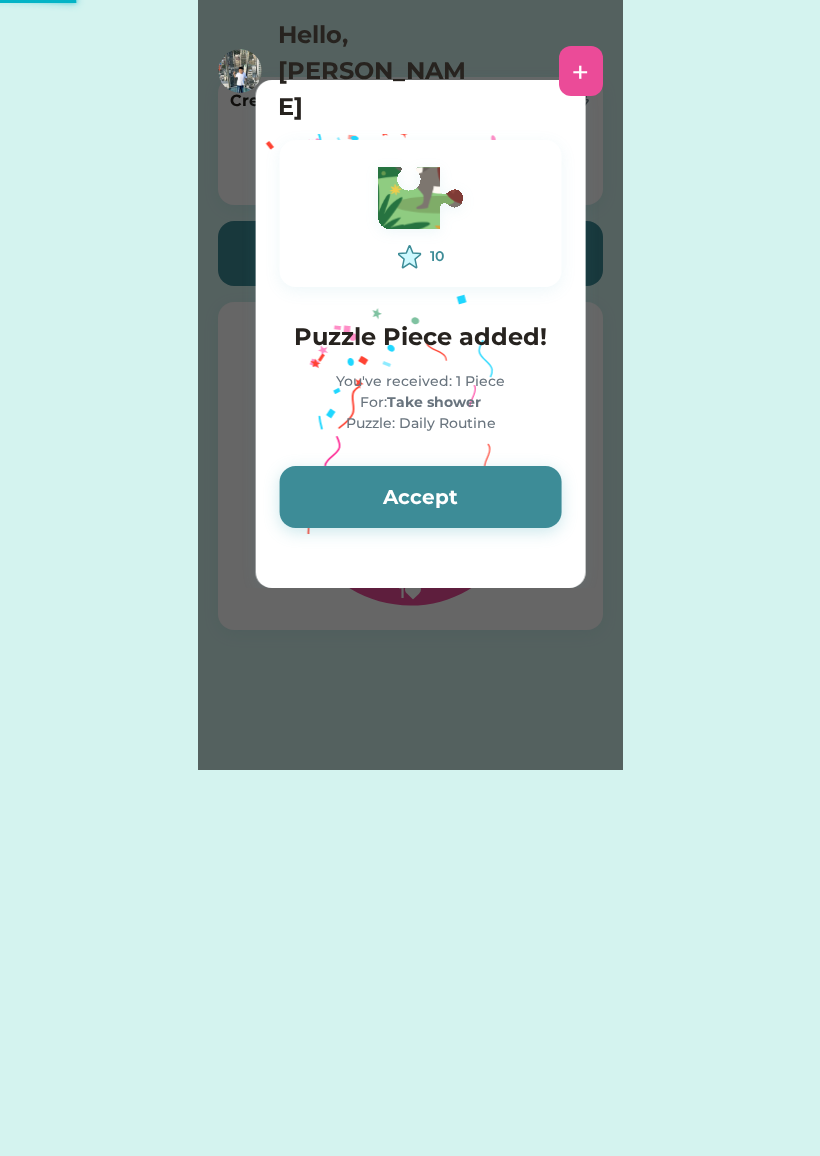 click on "Accept" at bounding box center (421, 497) 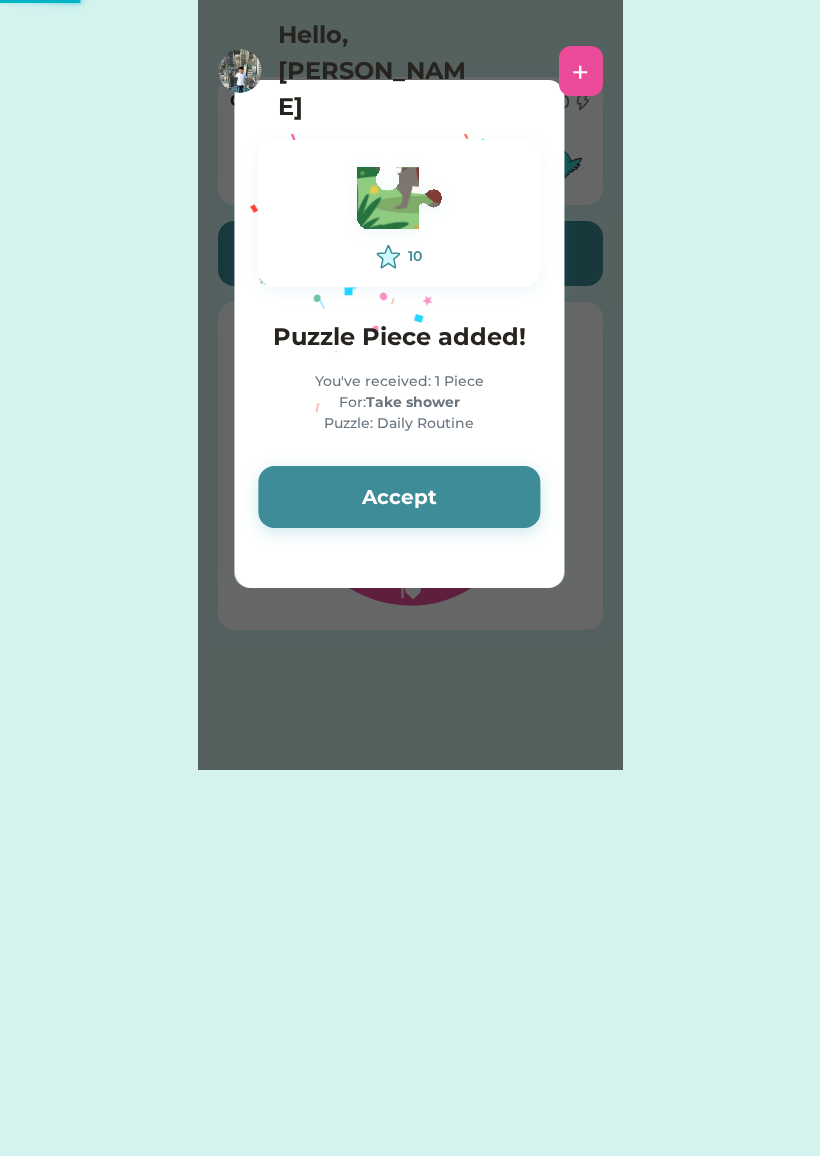 click on "Accept" at bounding box center [399, 497] 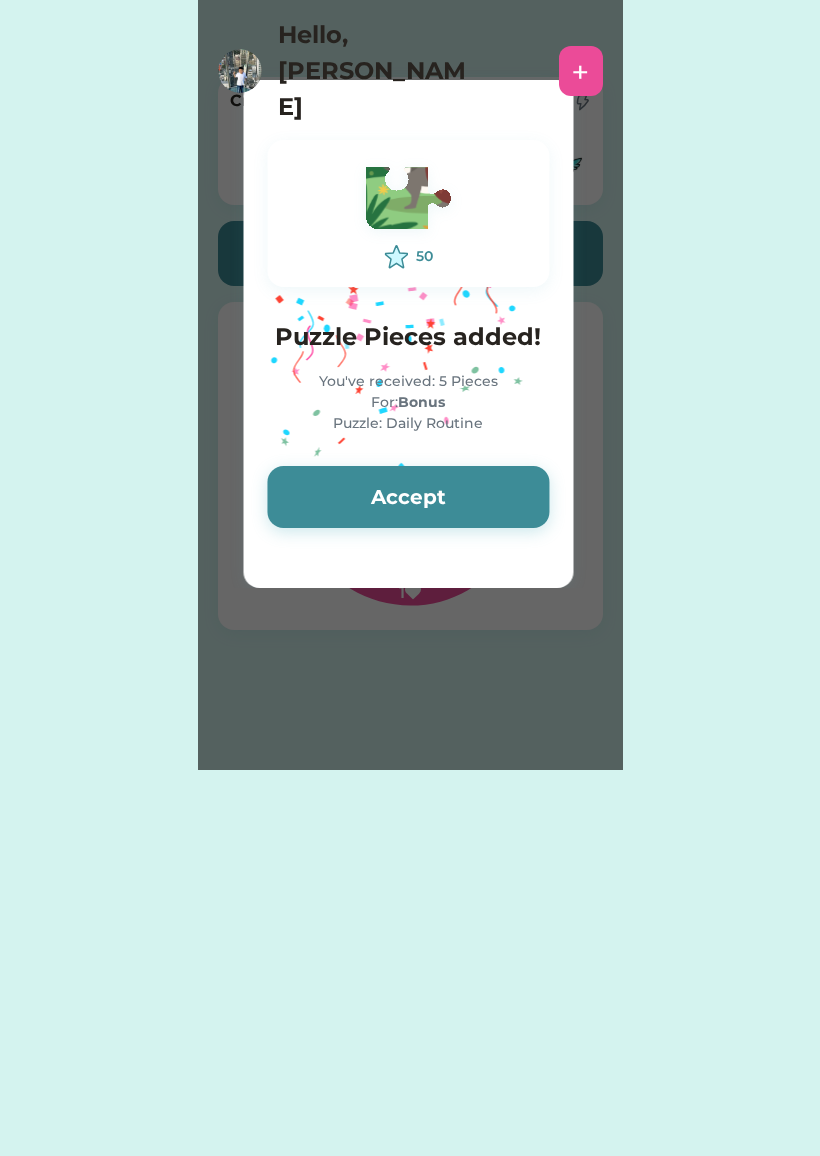 click on "Accept" at bounding box center [408, 497] 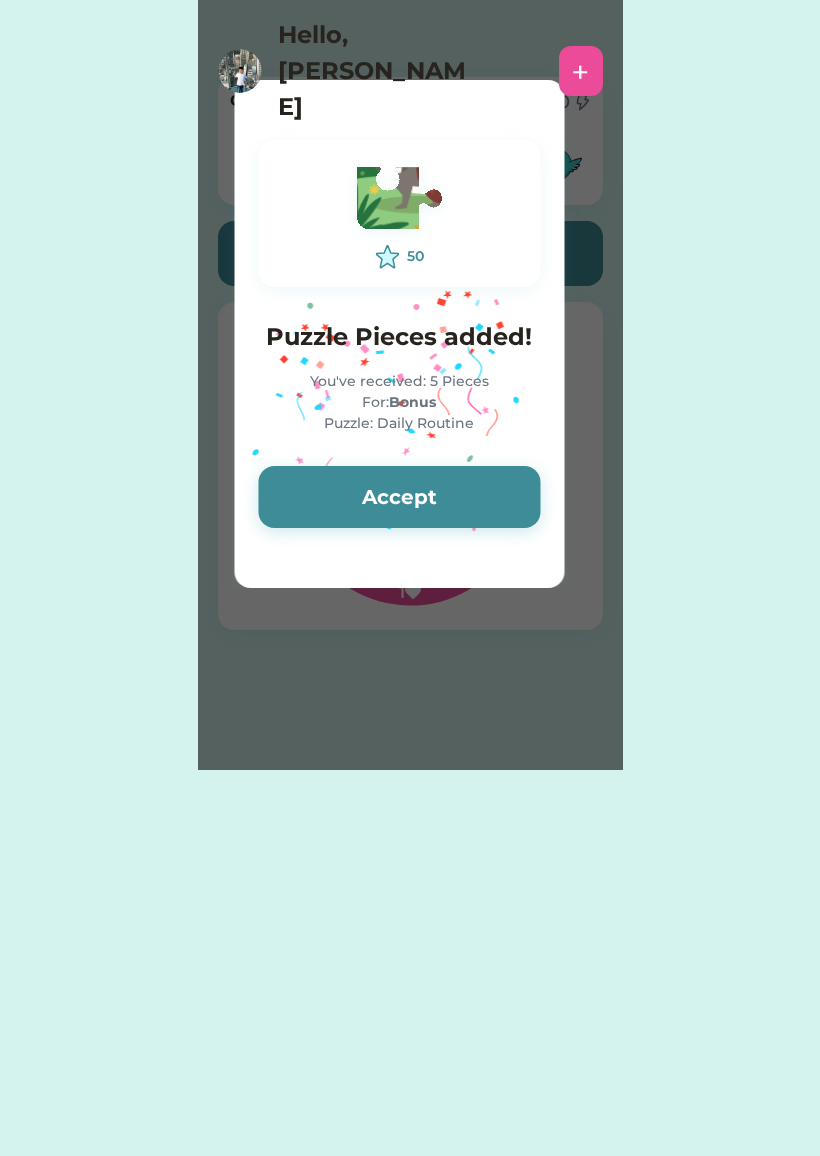 click on "Accept" at bounding box center (399, 497) 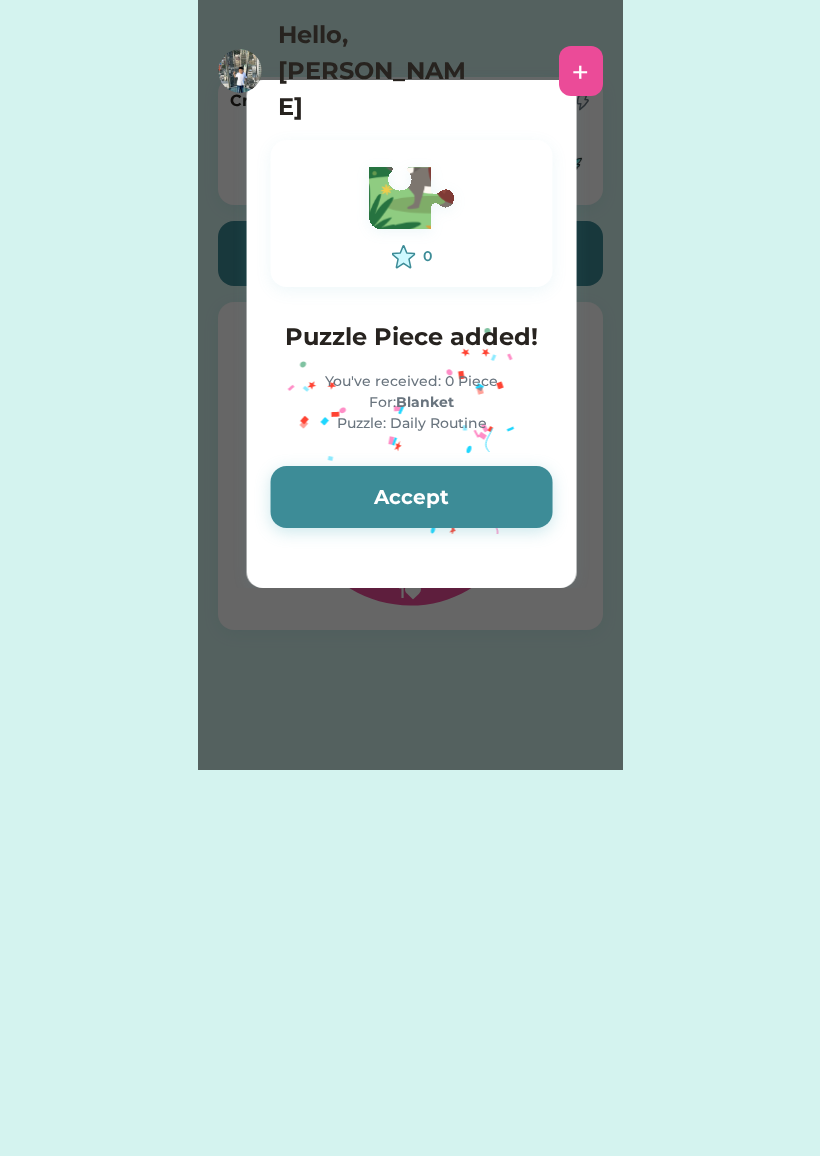 click on "Accept" at bounding box center (412, 497) 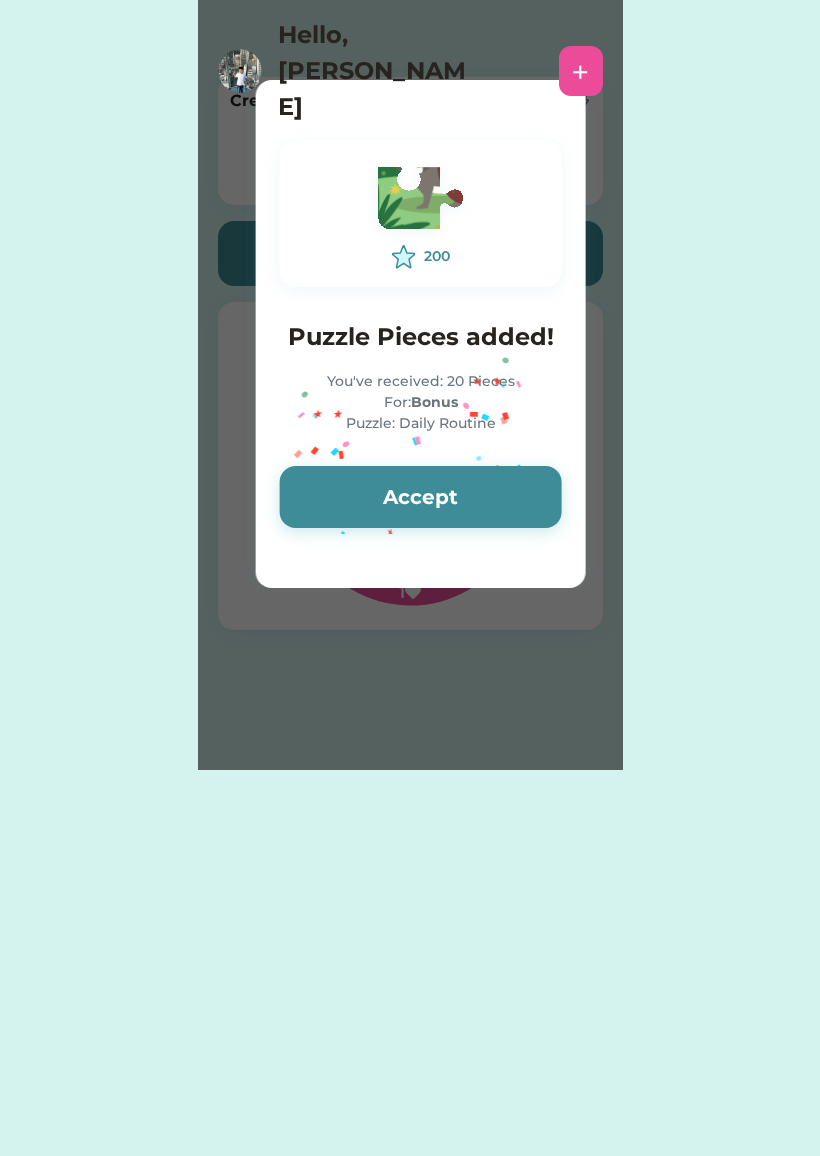 click on "Accept" at bounding box center [421, 497] 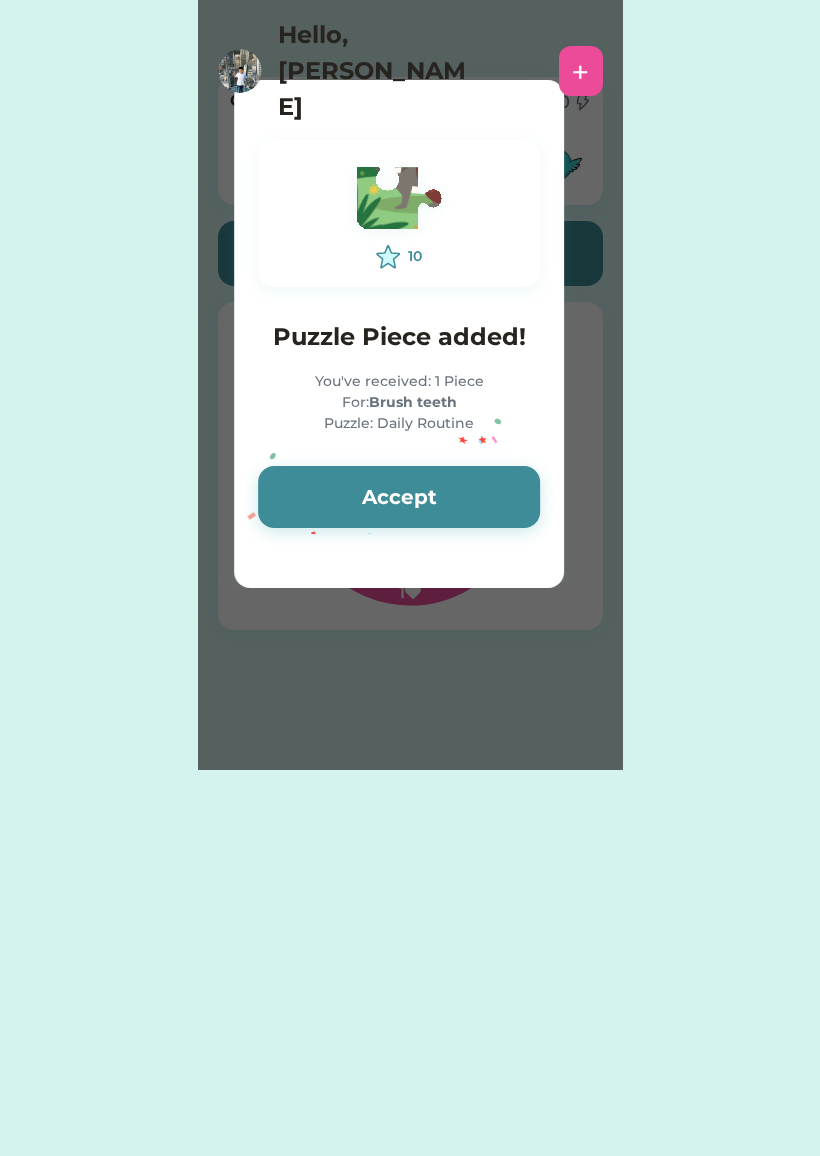 click on "Accept" at bounding box center (399, 497) 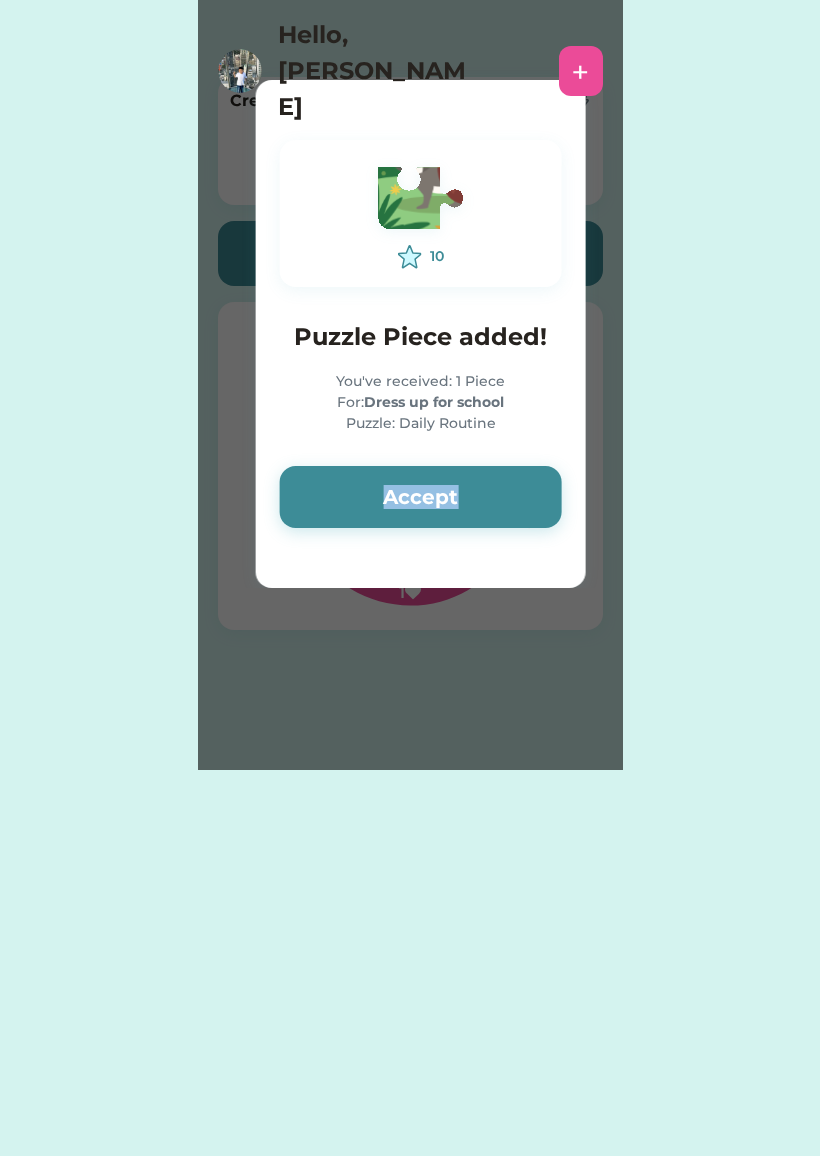 click on "Accept" at bounding box center [421, 497] 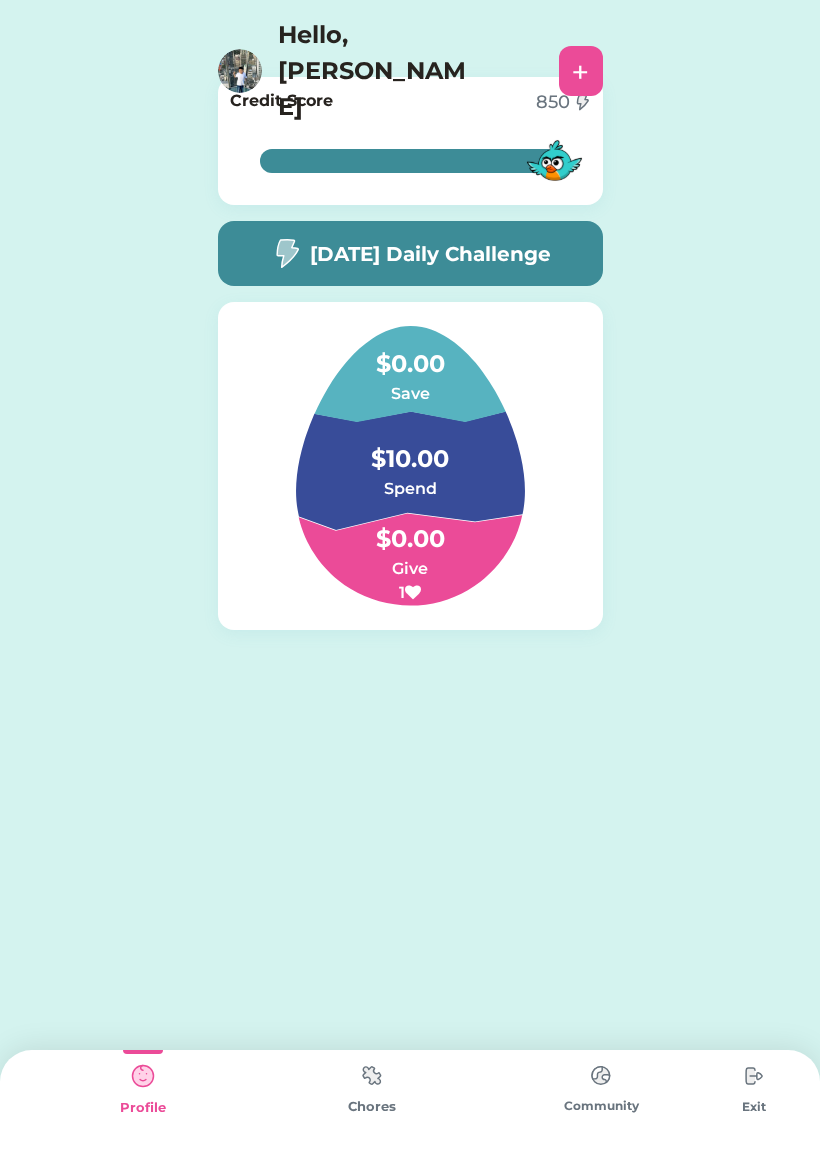 click on "Chores" at bounding box center (371, 1107) 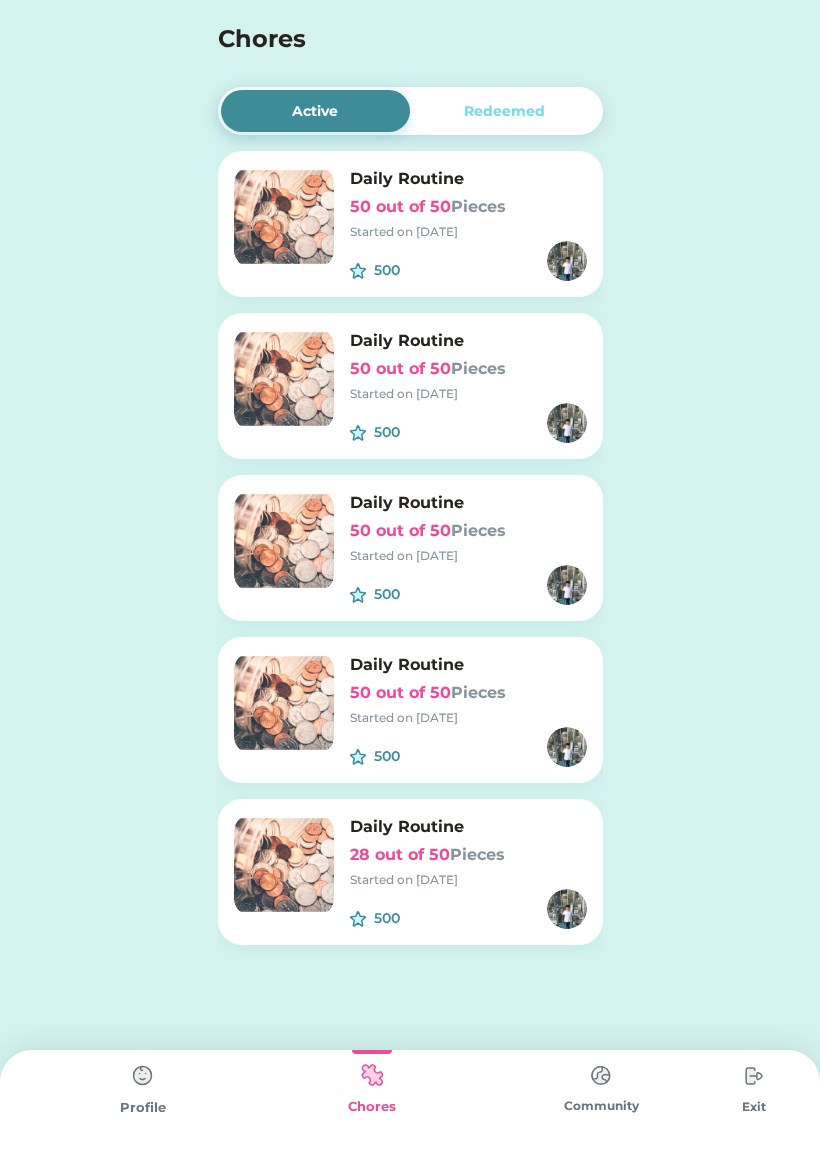 click on "Redeemed" at bounding box center [505, 111] 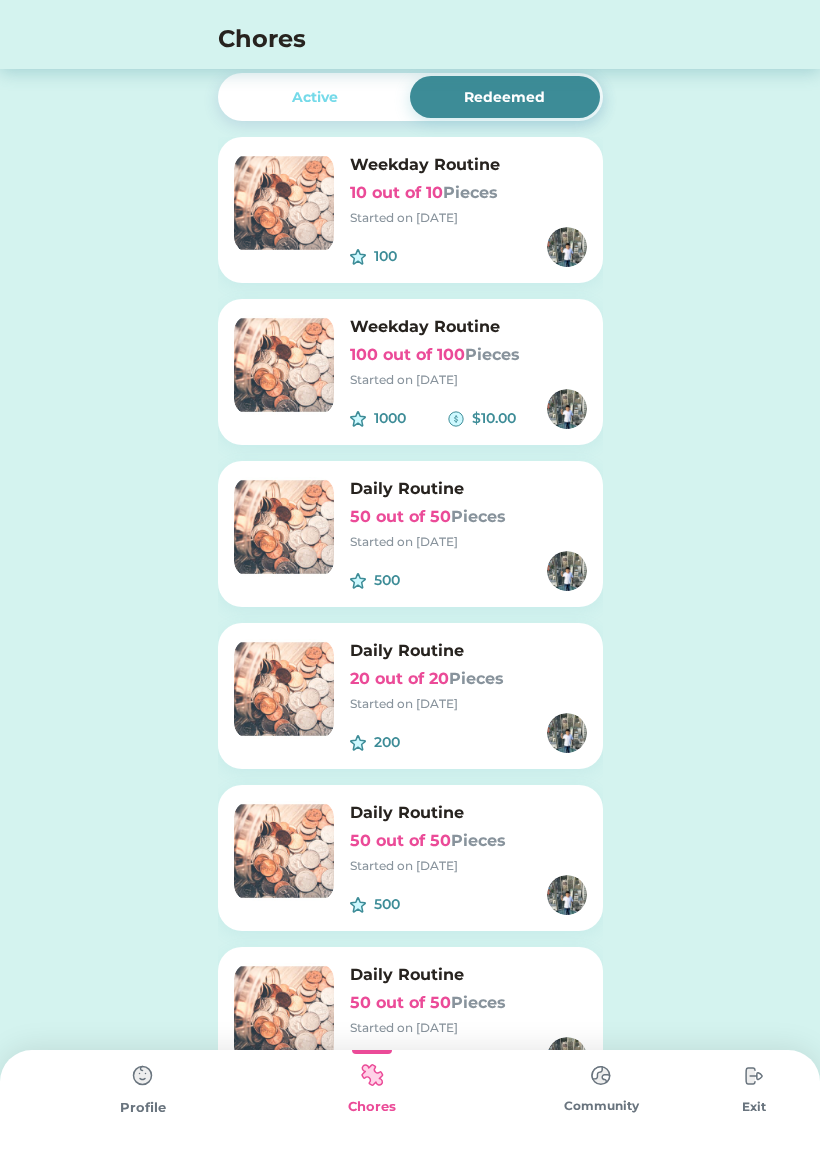 scroll, scrollTop: 0, scrollLeft: 0, axis: both 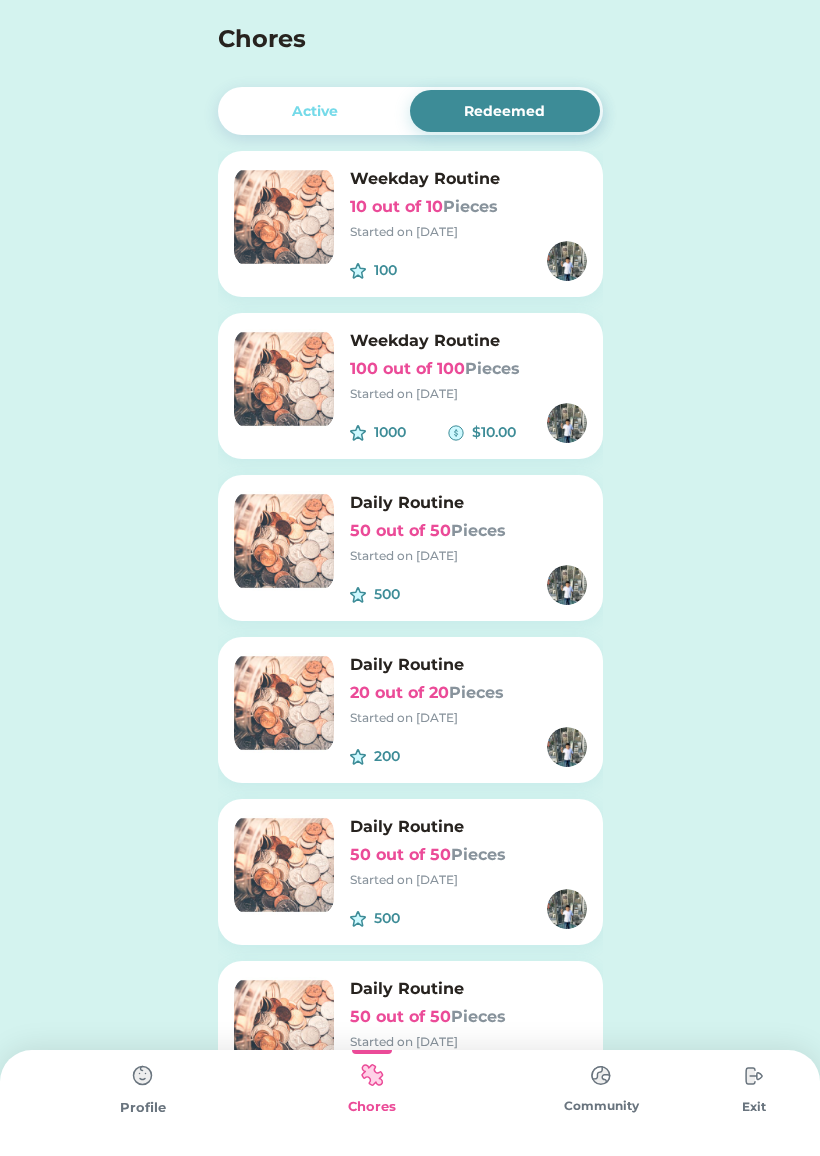 click on "Active" at bounding box center [315, 111] 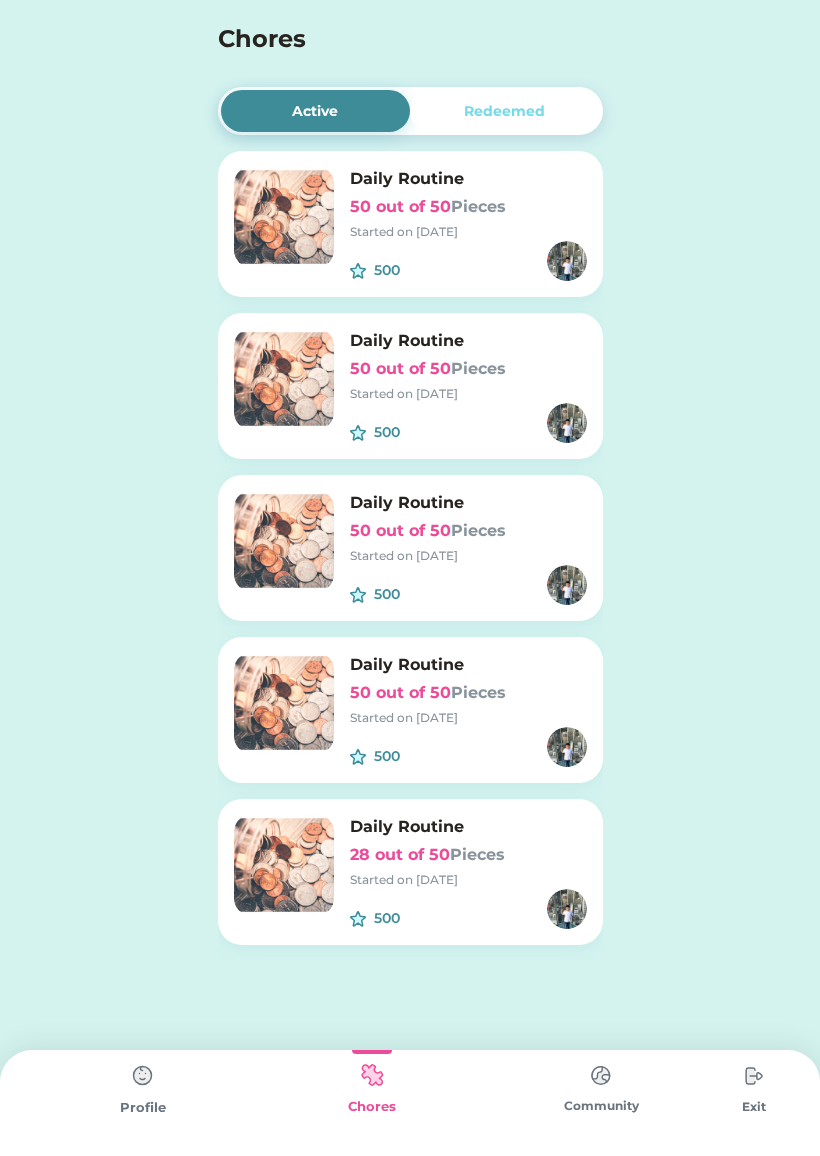 click on "Active Redeemed Daily Routine 50 out of 50  Pieces  Started on [DATE] 500 $ Daily Routine 50 out of 50  Pieces  Started on [DATE] 500 Daily Routine 50 out of 50  Pieces  Started on [DATE] 500 Daily Routine 50 out of 50  Pieces  Started on [DATE] 500 Daily Routine 28 out of 50  Pieces  Started on [DATE] 500 Weekday Routine 10 out of 10  Pieces  Started on [DATE] 100 $ Weekday Routine 100 out of 100  Pieces  Started on [DATE] 1000 $10.00 Daily Routine 50 out of 50  Pieces  Started on [DATE] 500 Daily Routine 20 out of 20  Pieces  Started on [DATE] 200 Daily Routine 50 out of 50  Pieces  Started on [DATE] 500 Daily Routine 50 out of 50  Pieces  Started on [DATE] 500 Daily Routine 50 out of 50  Pieces  Started on [DATE] 500 Daily Routine 50 out of 50  Pieces  Started on [DATE] 500 Daily Routine 50 out of 50  Pieces  Started on [DATE] 500 Daily Routine 50 out of 50  Pieces  Started on [DATE] 500 Daily Routine 50 out of 50  500" 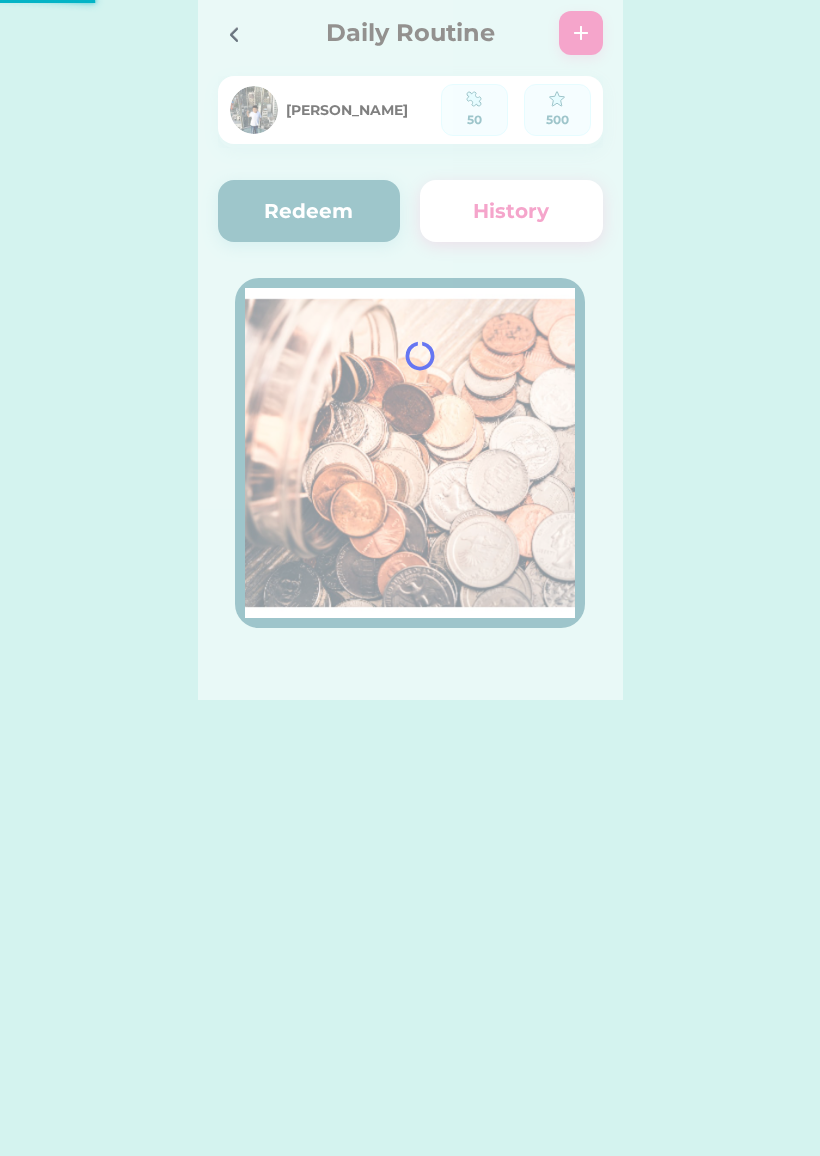click at bounding box center [233, 34] 